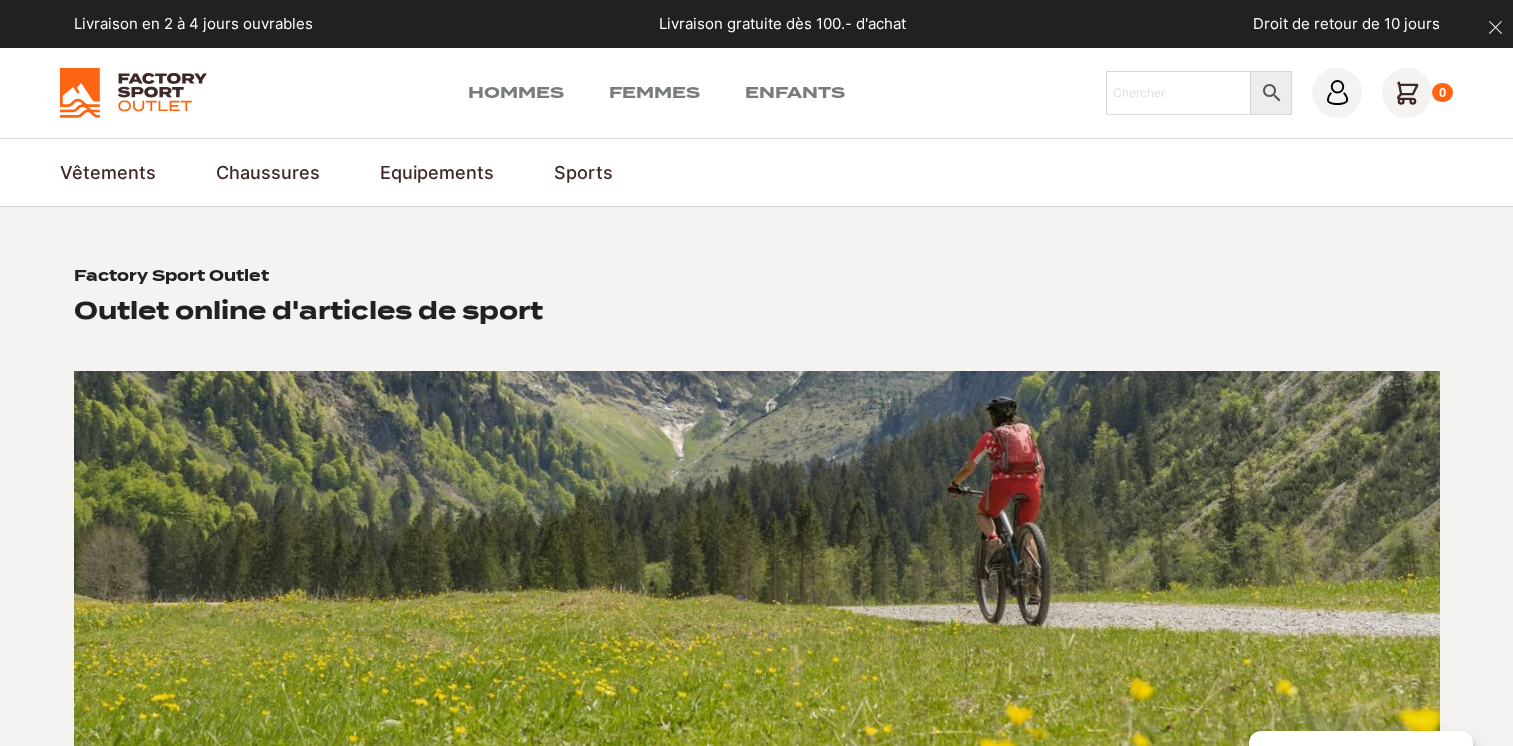 scroll, scrollTop: 0, scrollLeft: 0, axis: both 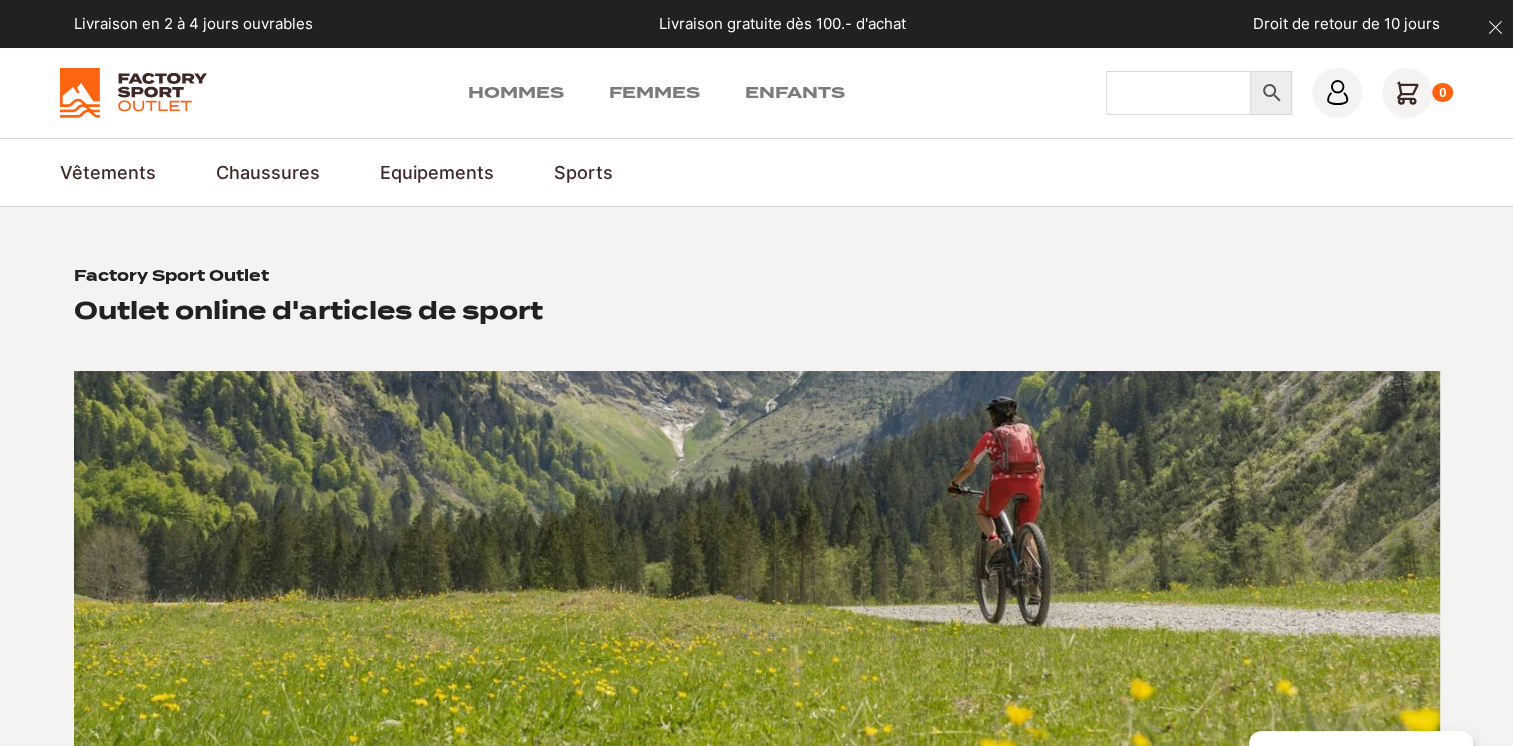 click on "Chercher" at bounding box center (1179, 93) 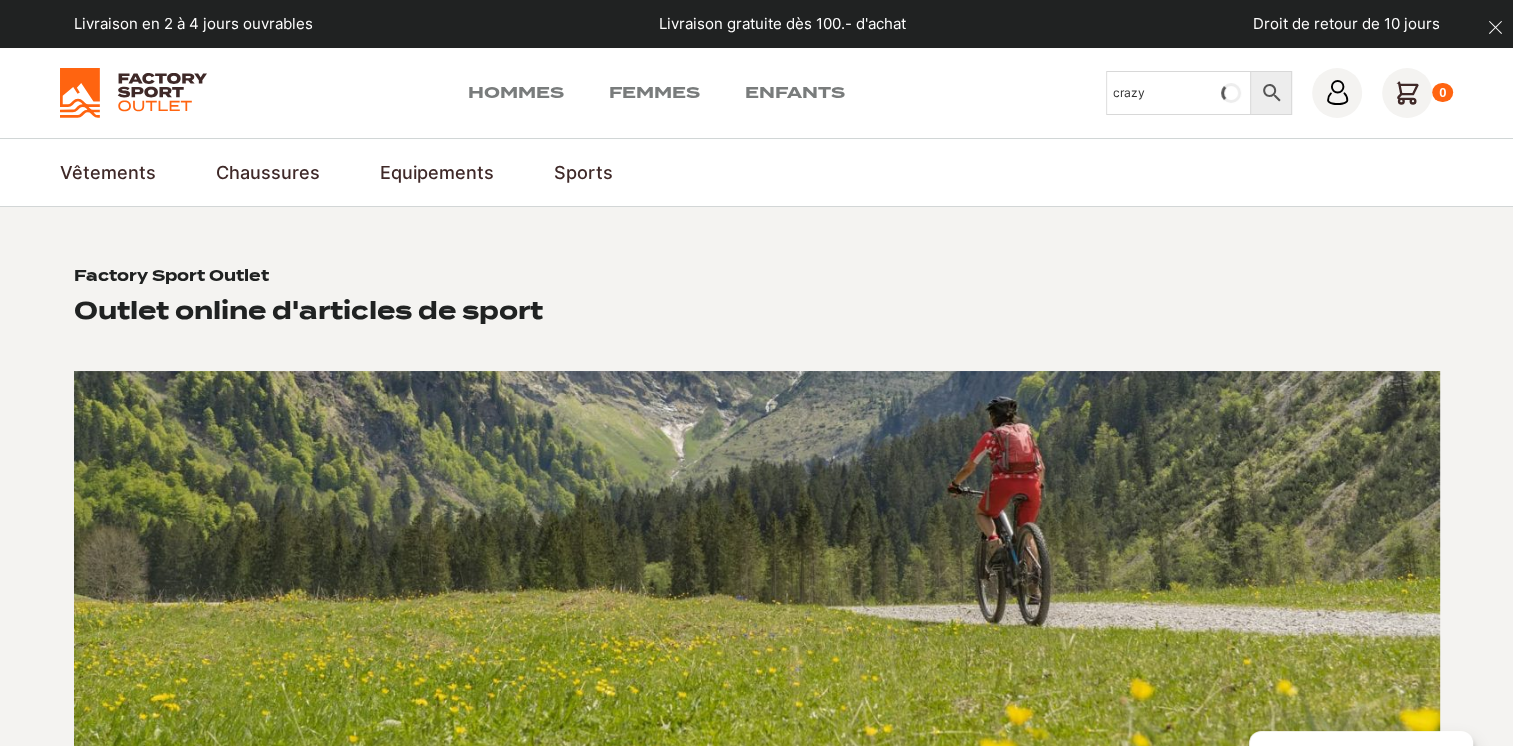 type on "crazy" 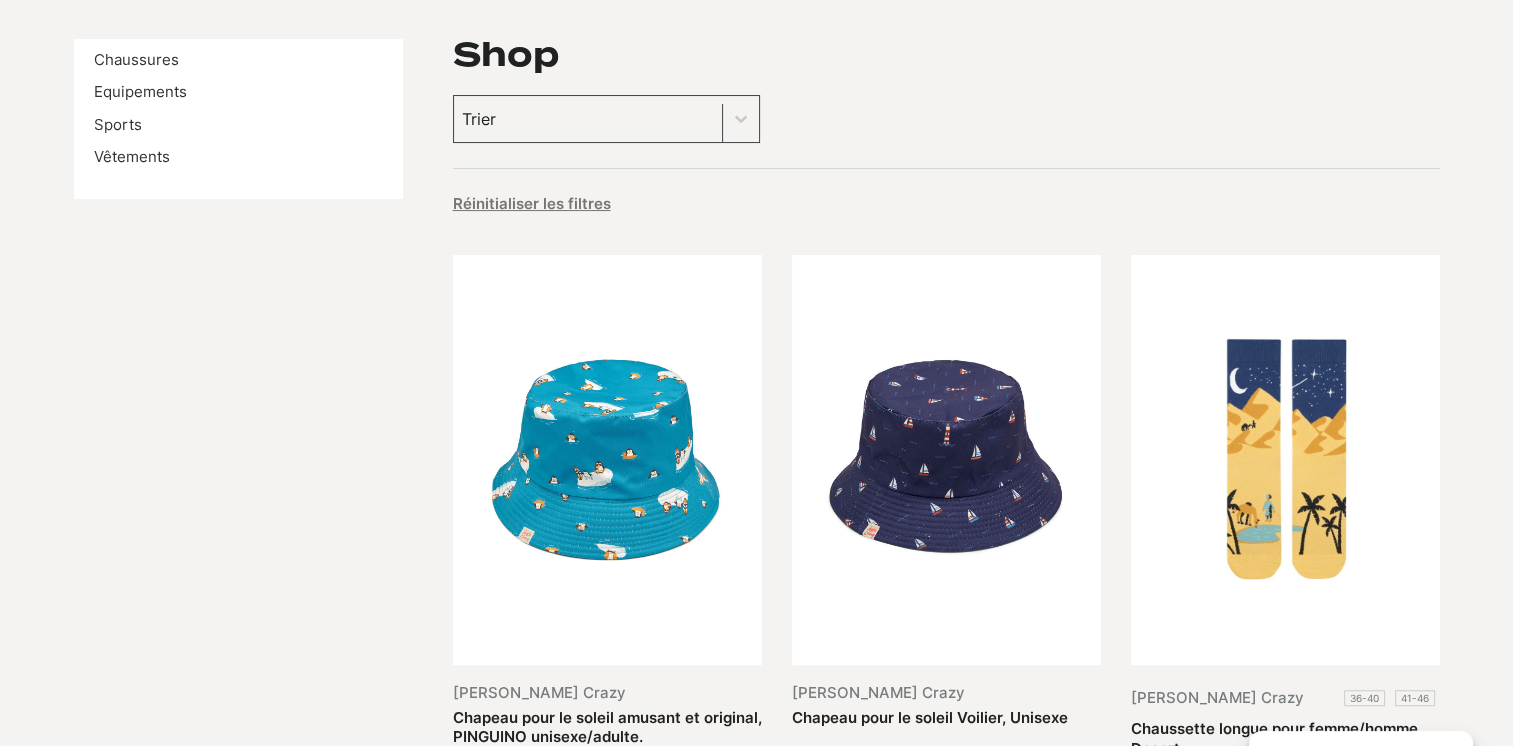 scroll, scrollTop: 0, scrollLeft: 0, axis: both 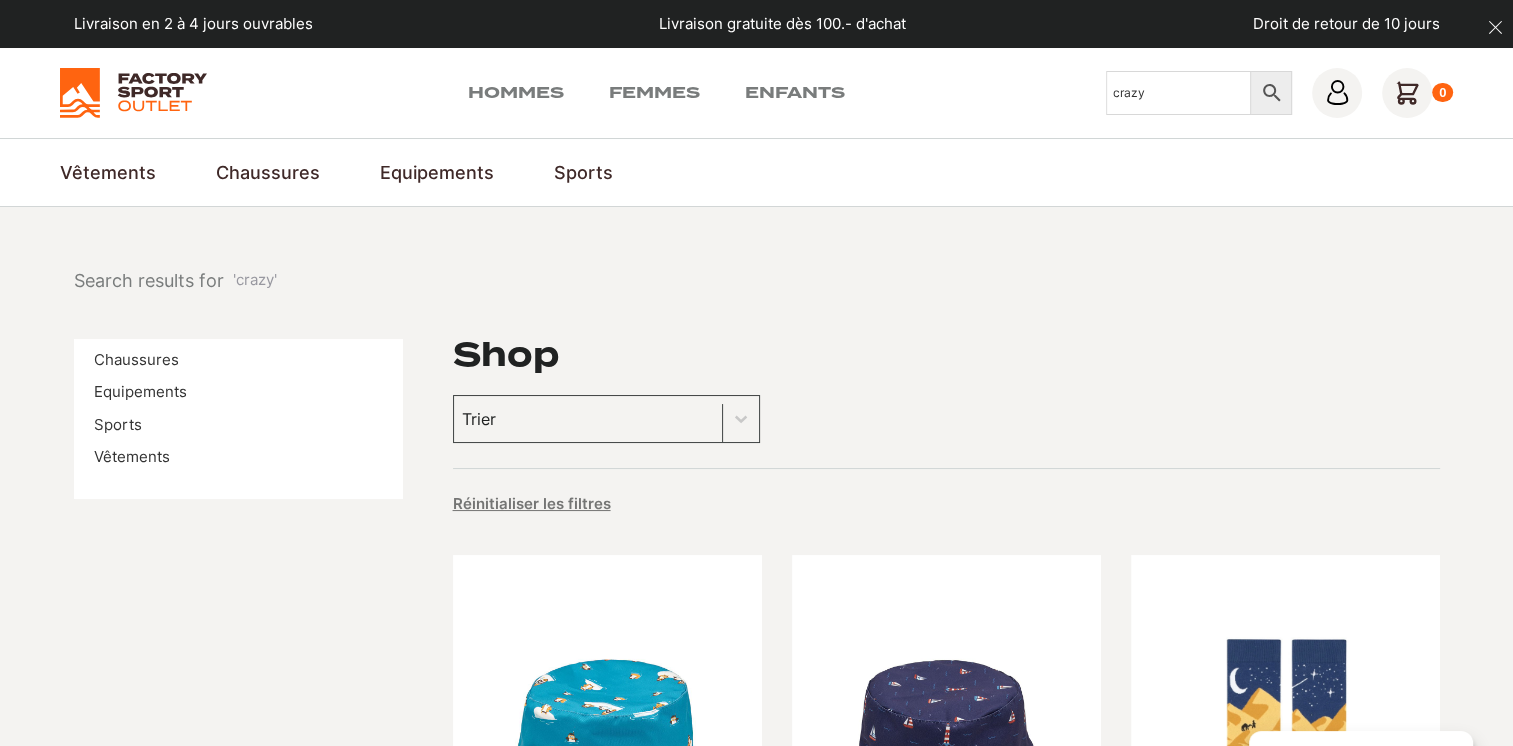 drag, startPoint x: 1202, startPoint y: 85, endPoint x: 1080, endPoint y: 81, distance: 122.06556 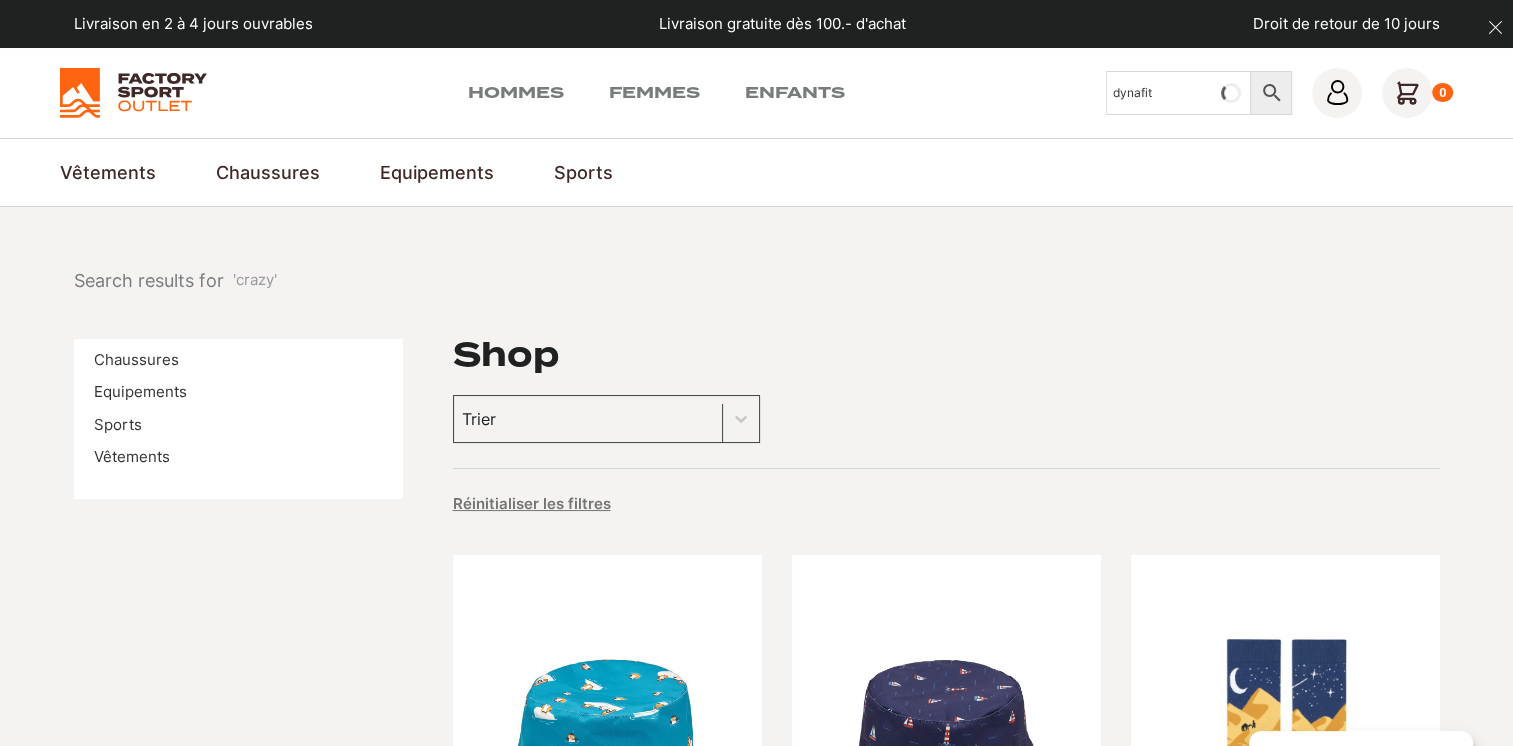 type on "dynafit" 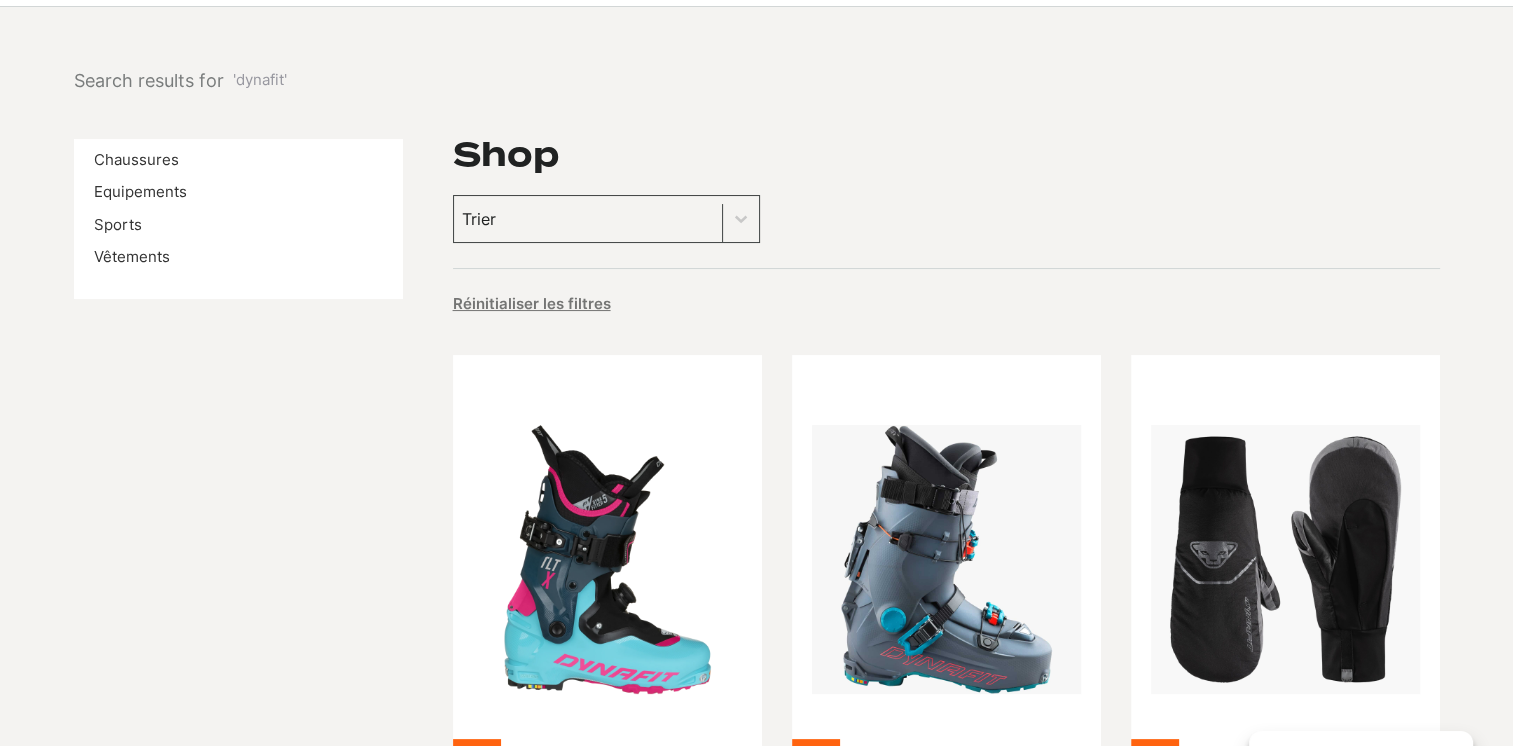 scroll, scrollTop: 0, scrollLeft: 0, axis: both 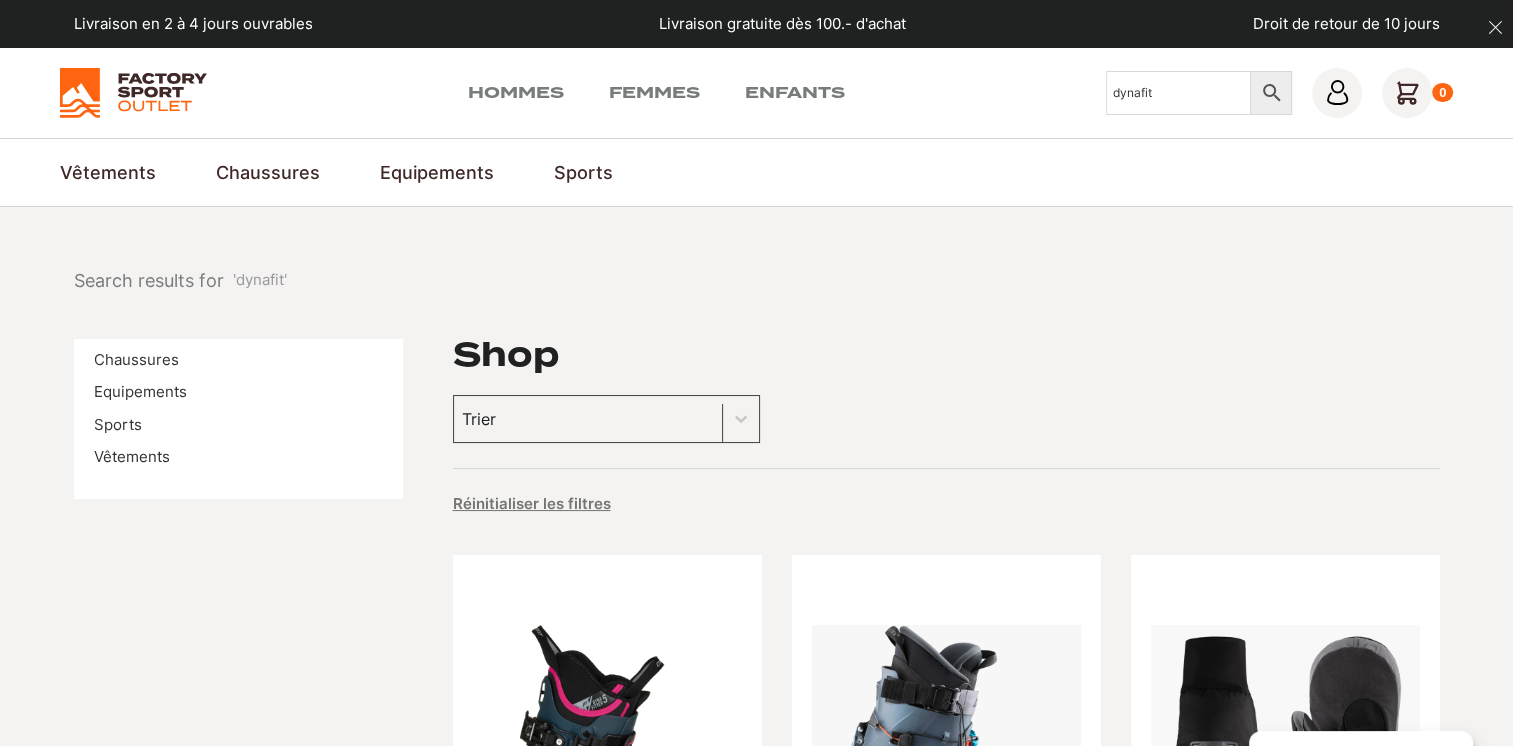 drag, startPoint x: 1177, startPoint y: 88, endPoint x: 1085, endPoint y: 85, distance: 92.0489 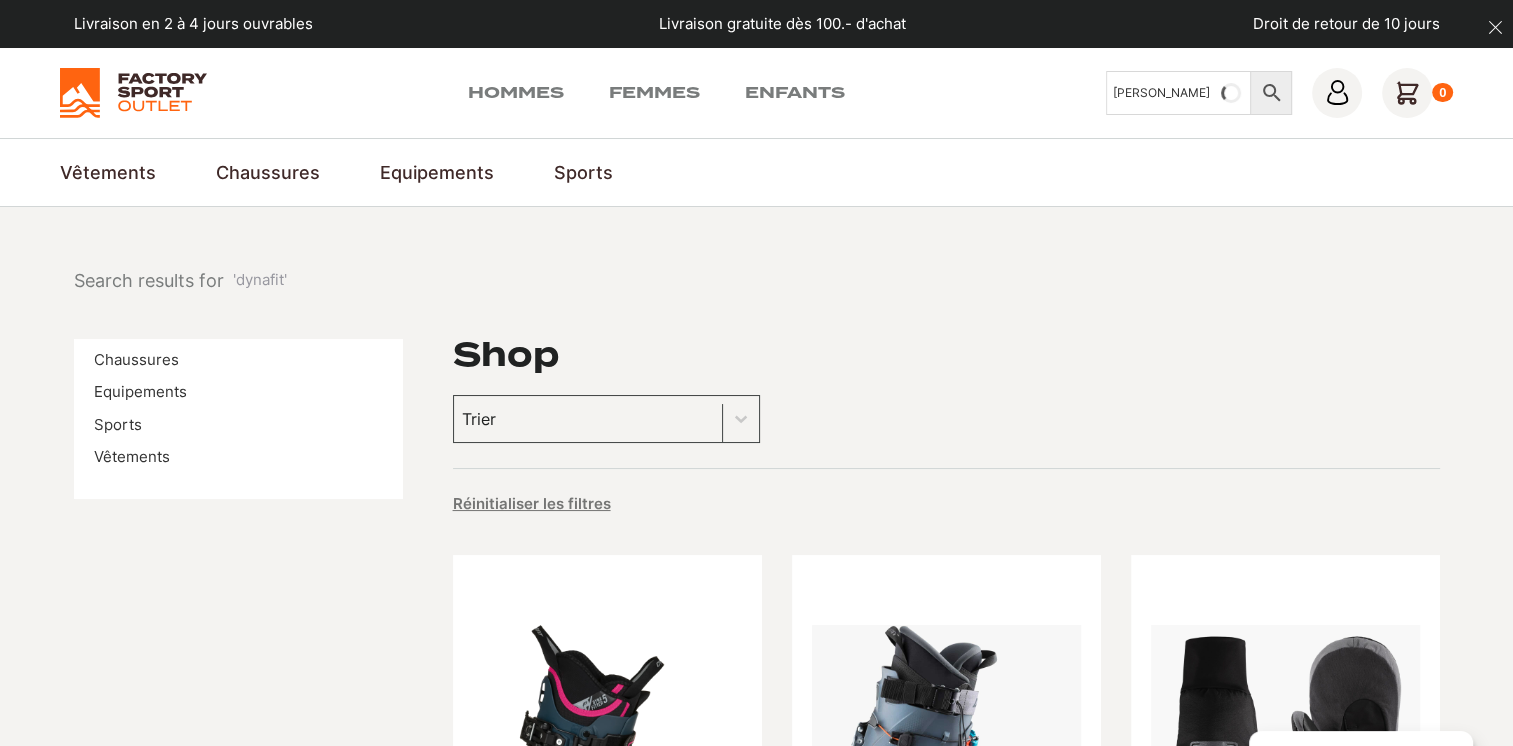type on "scott" 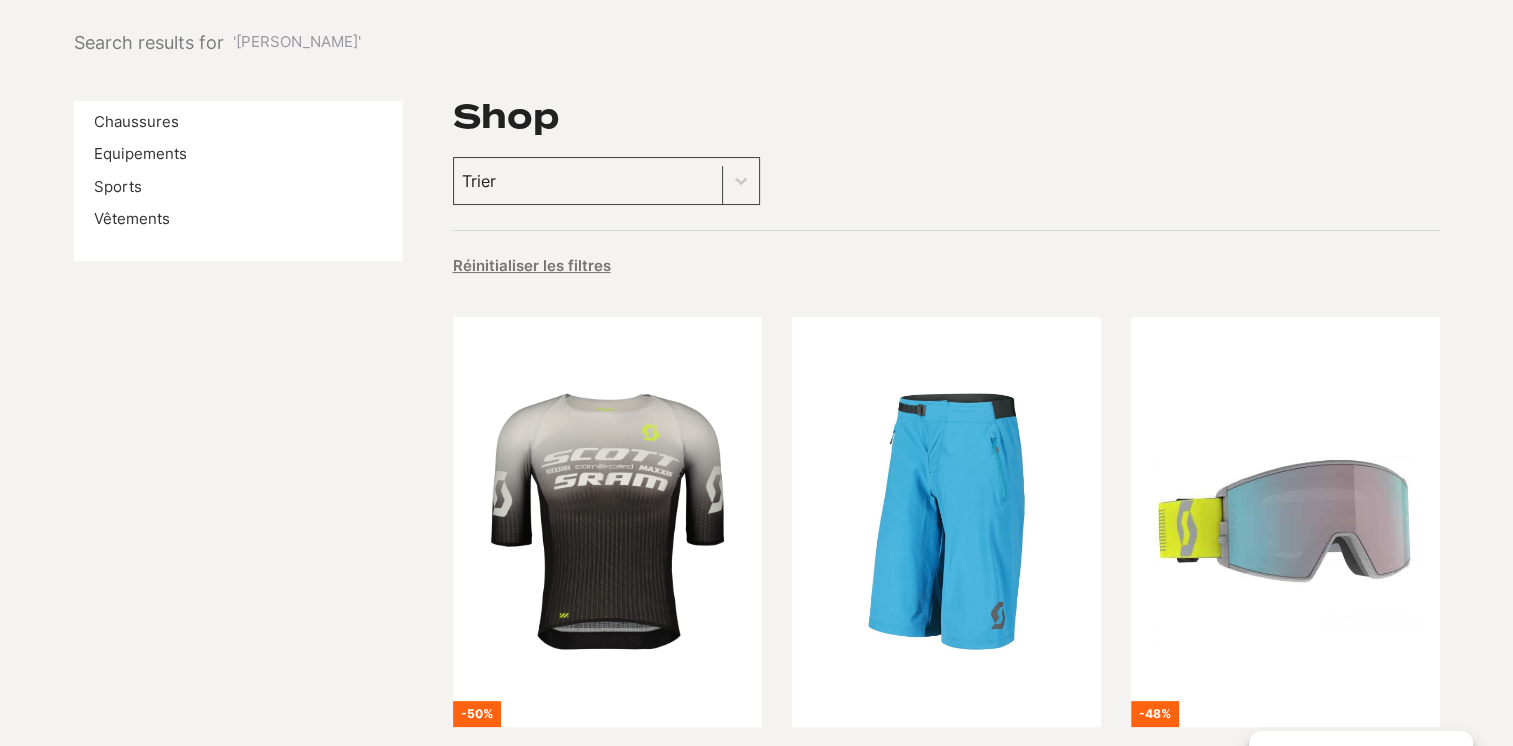 scroll, scrollTop: 0, scrollLeft: 0, axis: both 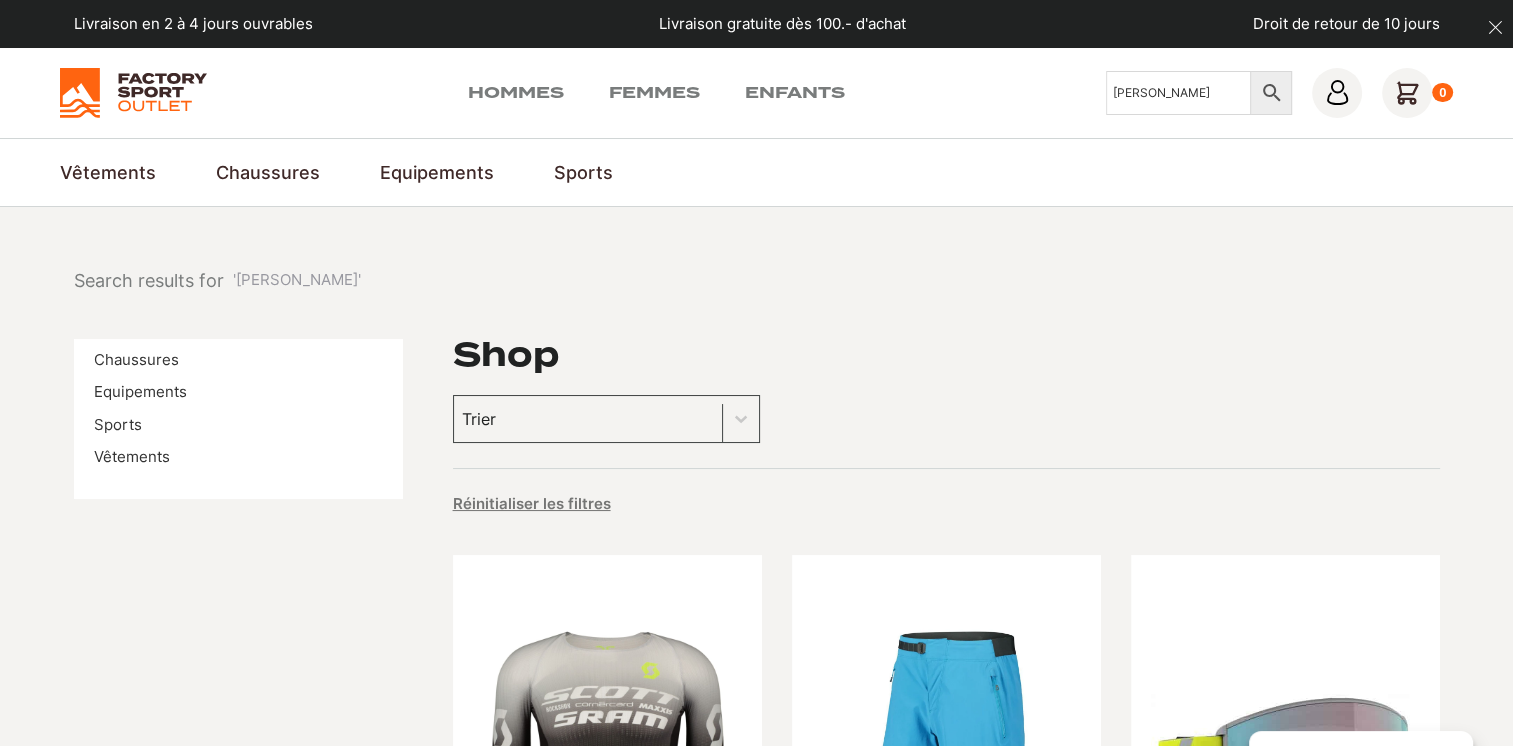 click at bounding box center [133, 93] 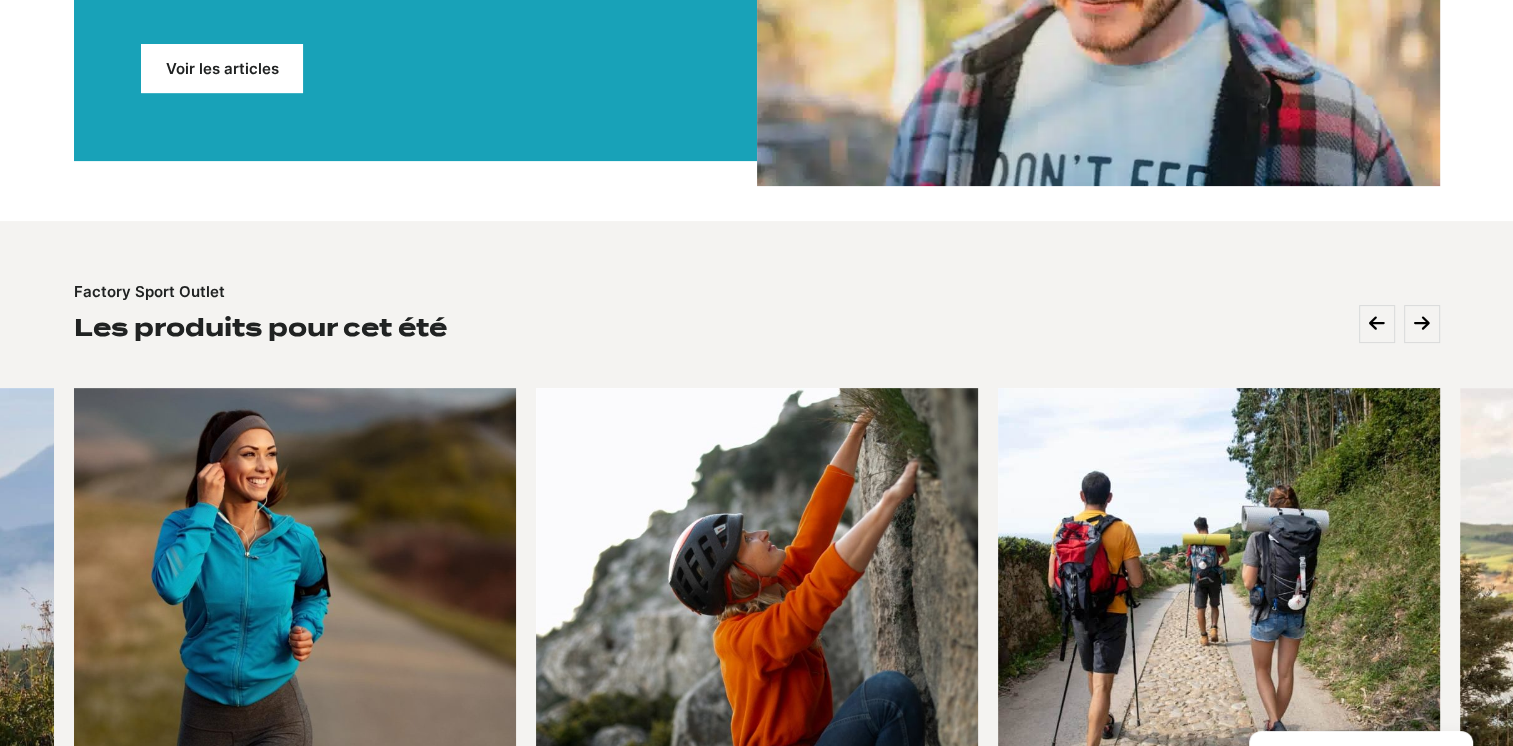 scroll, scrollTop: 0, scrollLeft: 0, axis: both 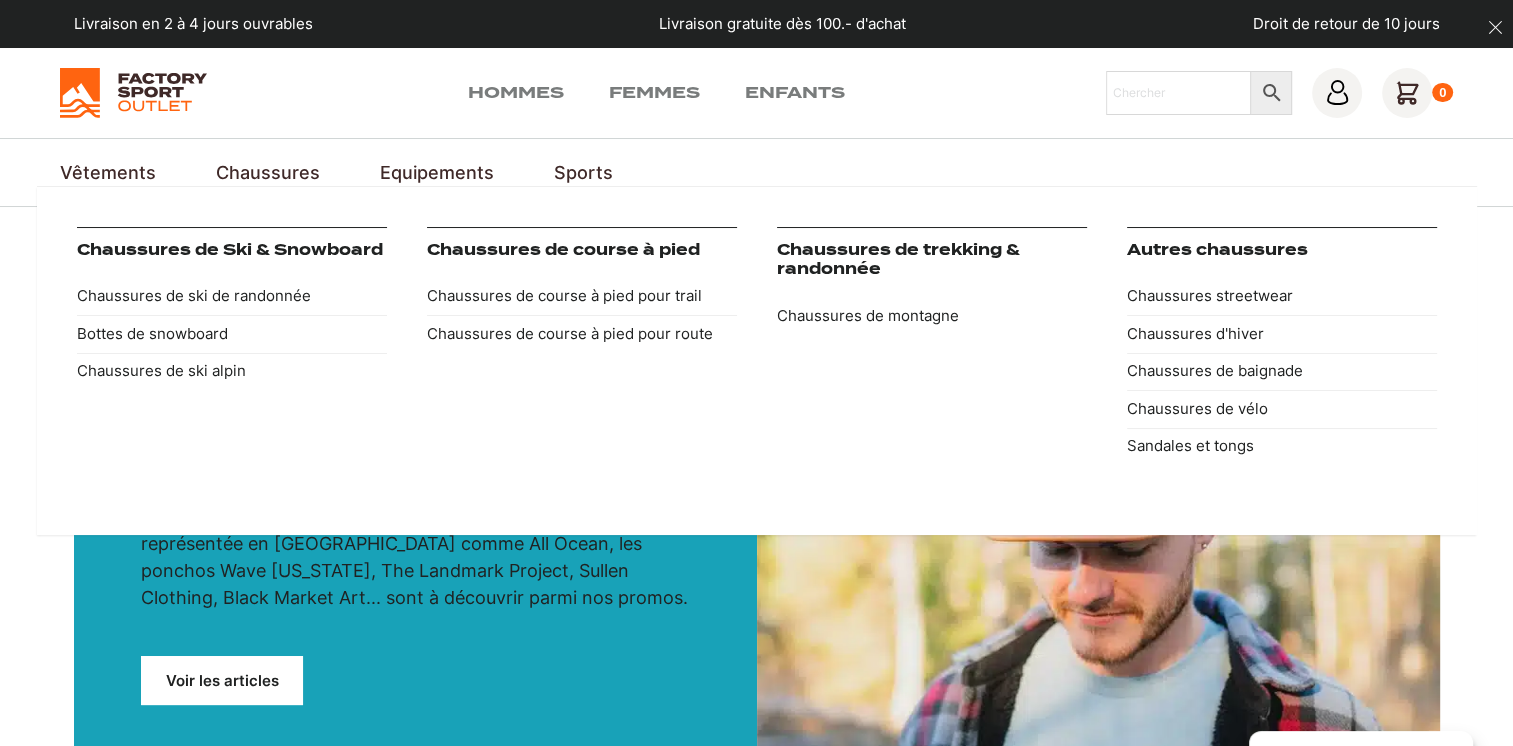 click on "Chaussures" at bounding box center (268, 172) 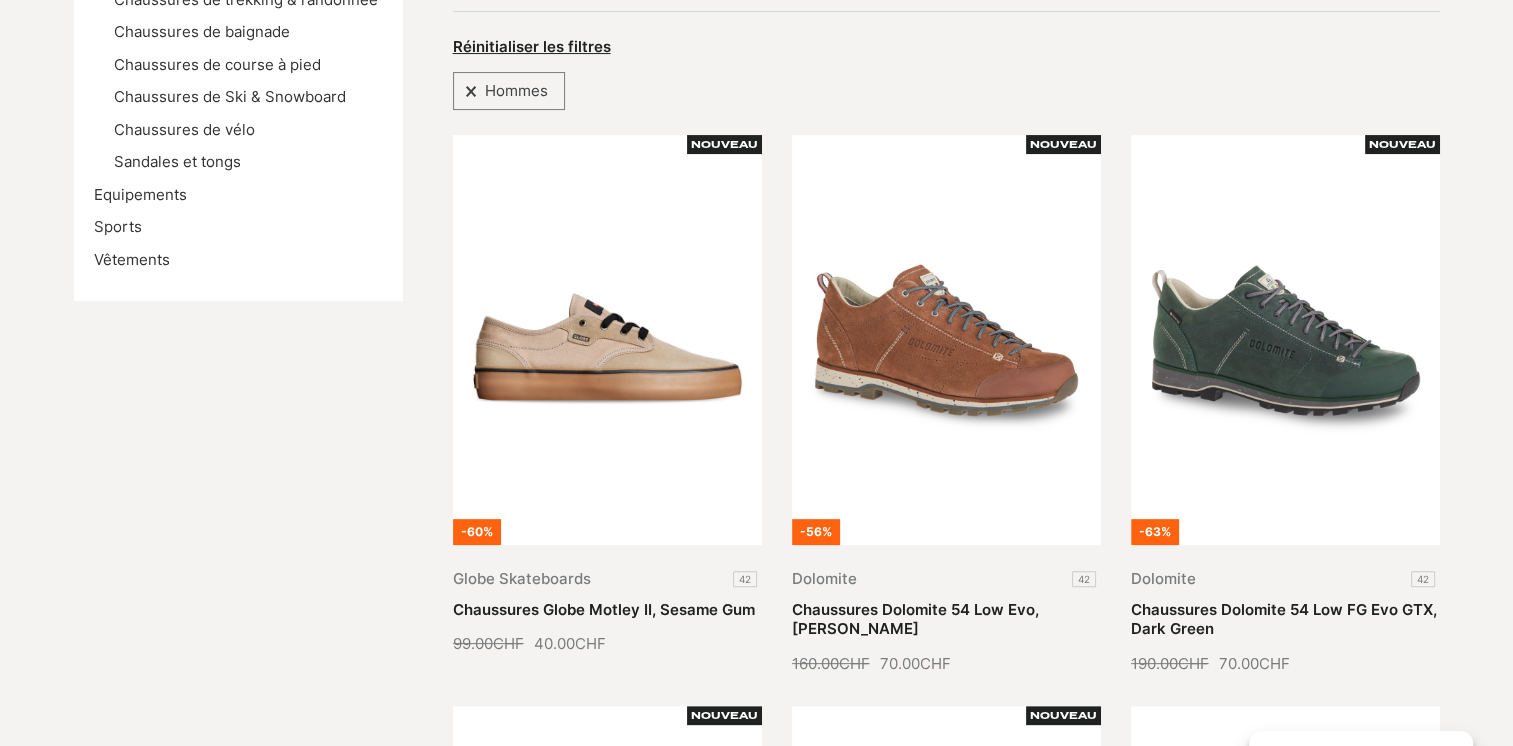 scroll, scrollTop: 100, scrollLeft: 0, axis: vertical 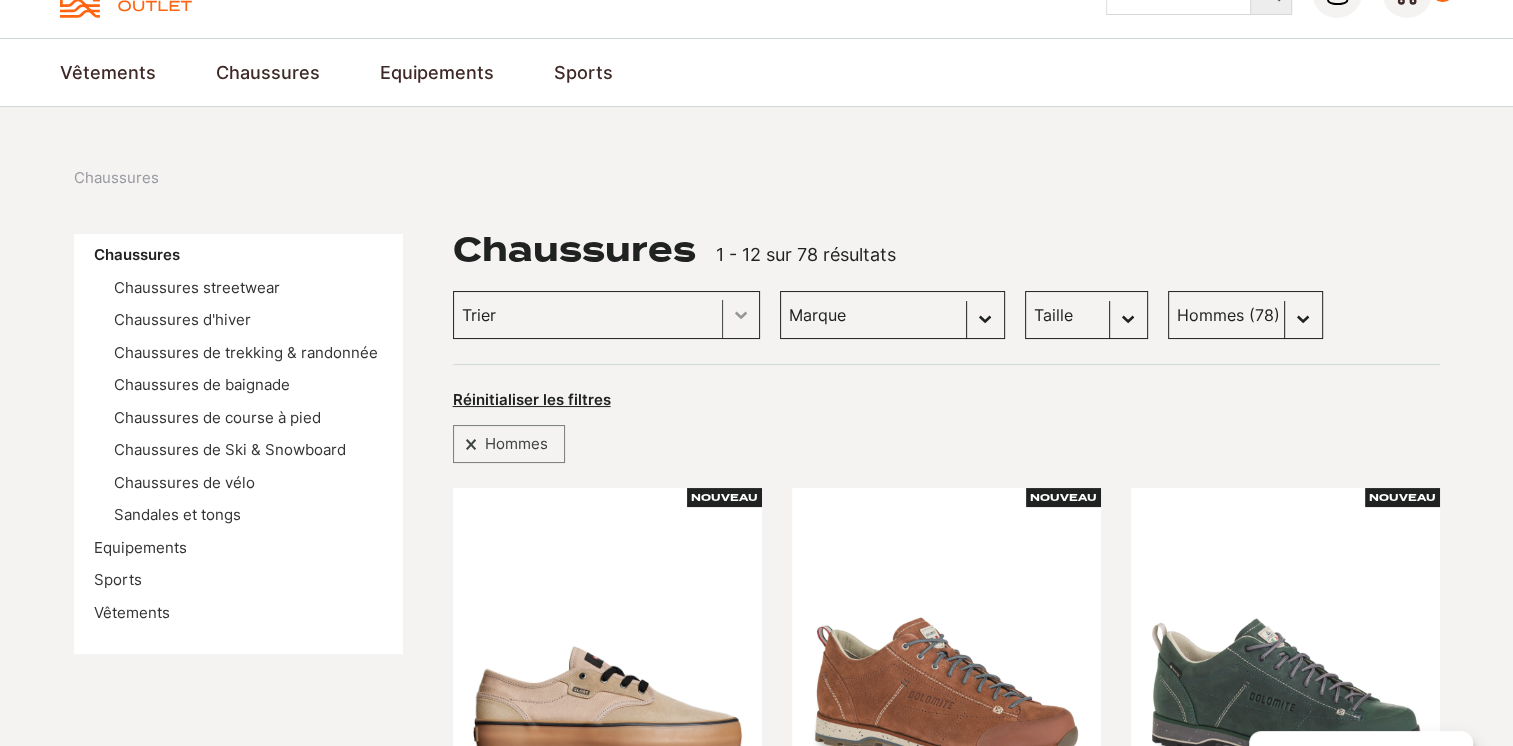 click at bounding box center (741, 315) 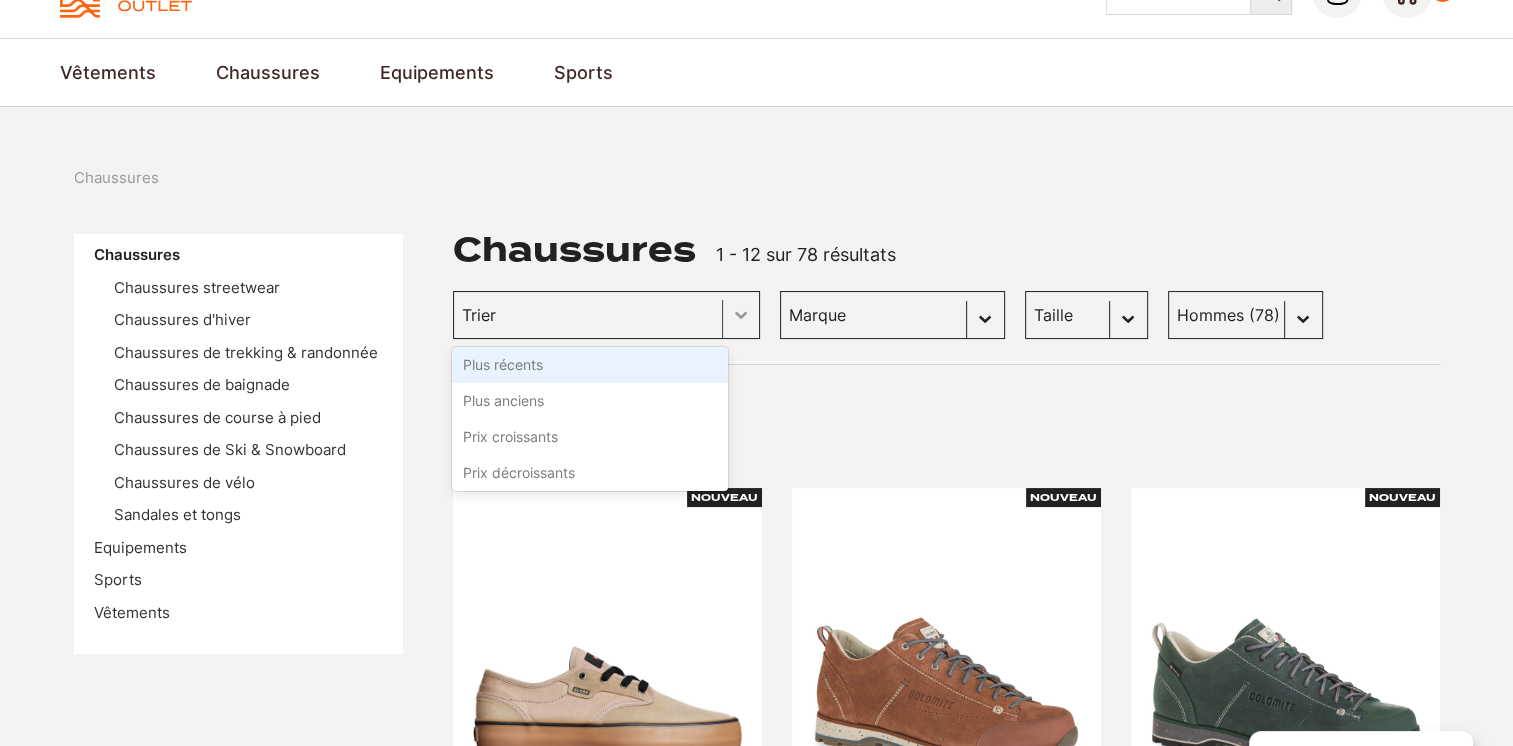 click at bounding box center (741, 315) 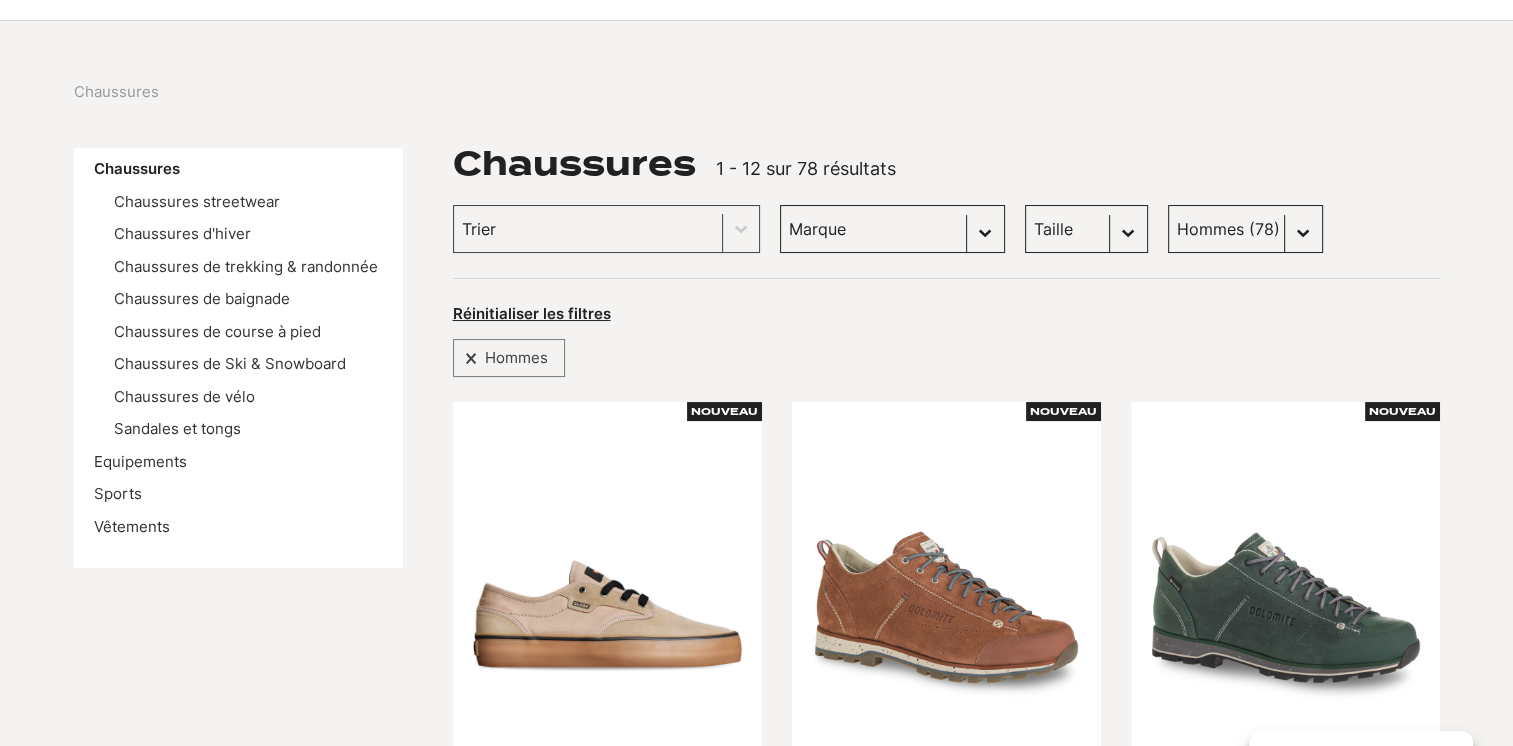 scroll, scrollTop: 300, scrollLeft: 0, axis: vertical 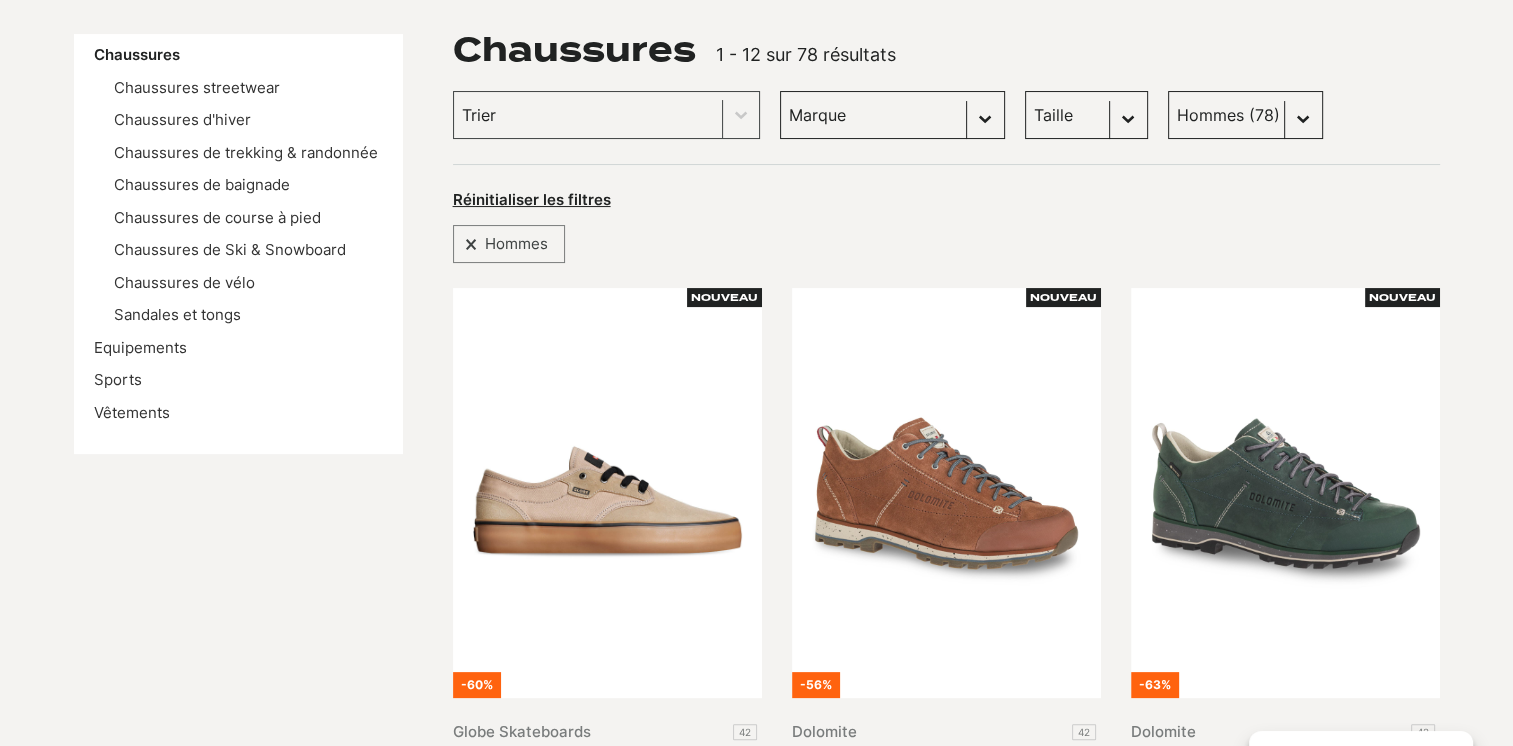 click on "Sexe Hommes (78) Femmes (69) Enfants (6)" at bounding box center [1245, 115] 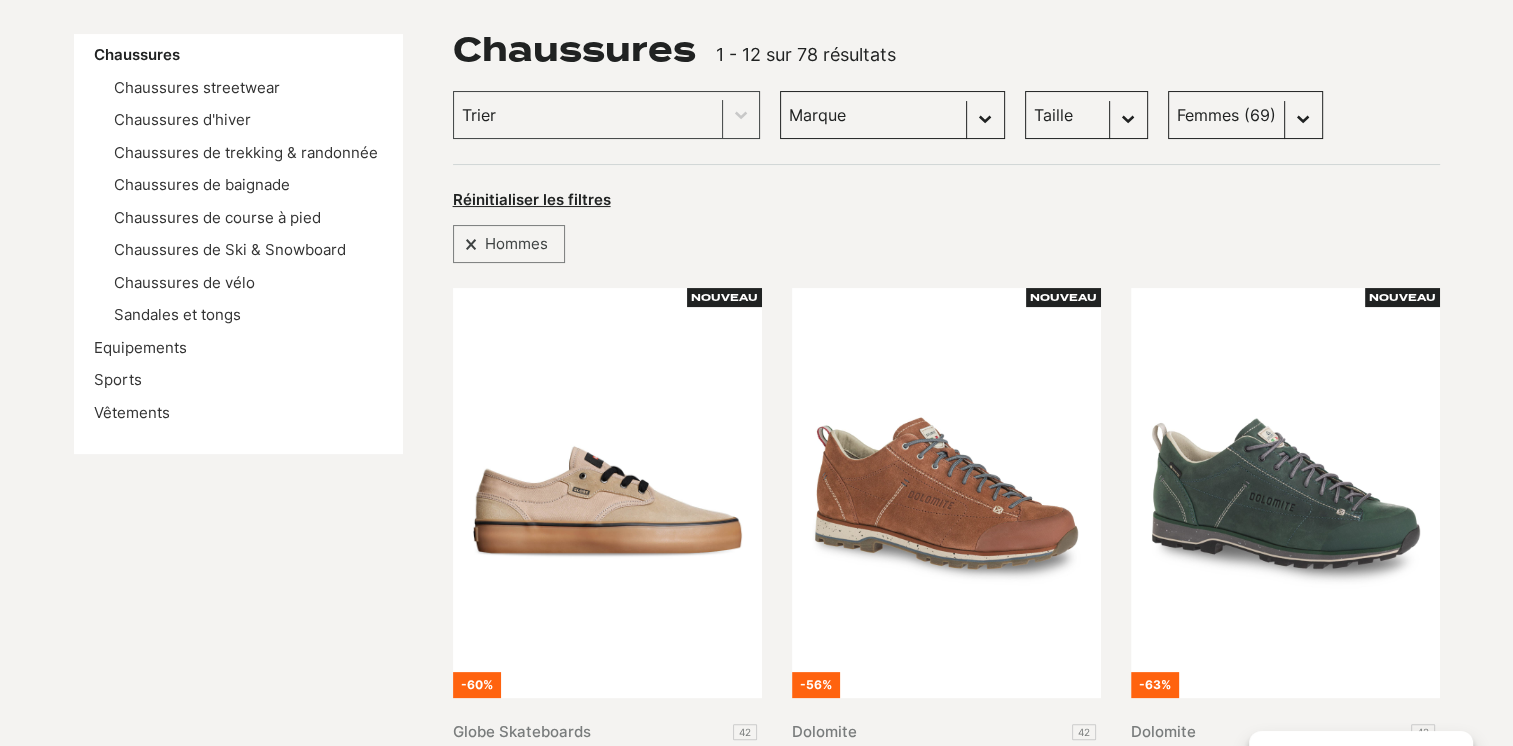 click on "Sexe Hommes (78) Femmes (69) Enfants (6)" at bounding box center [1245, 115] 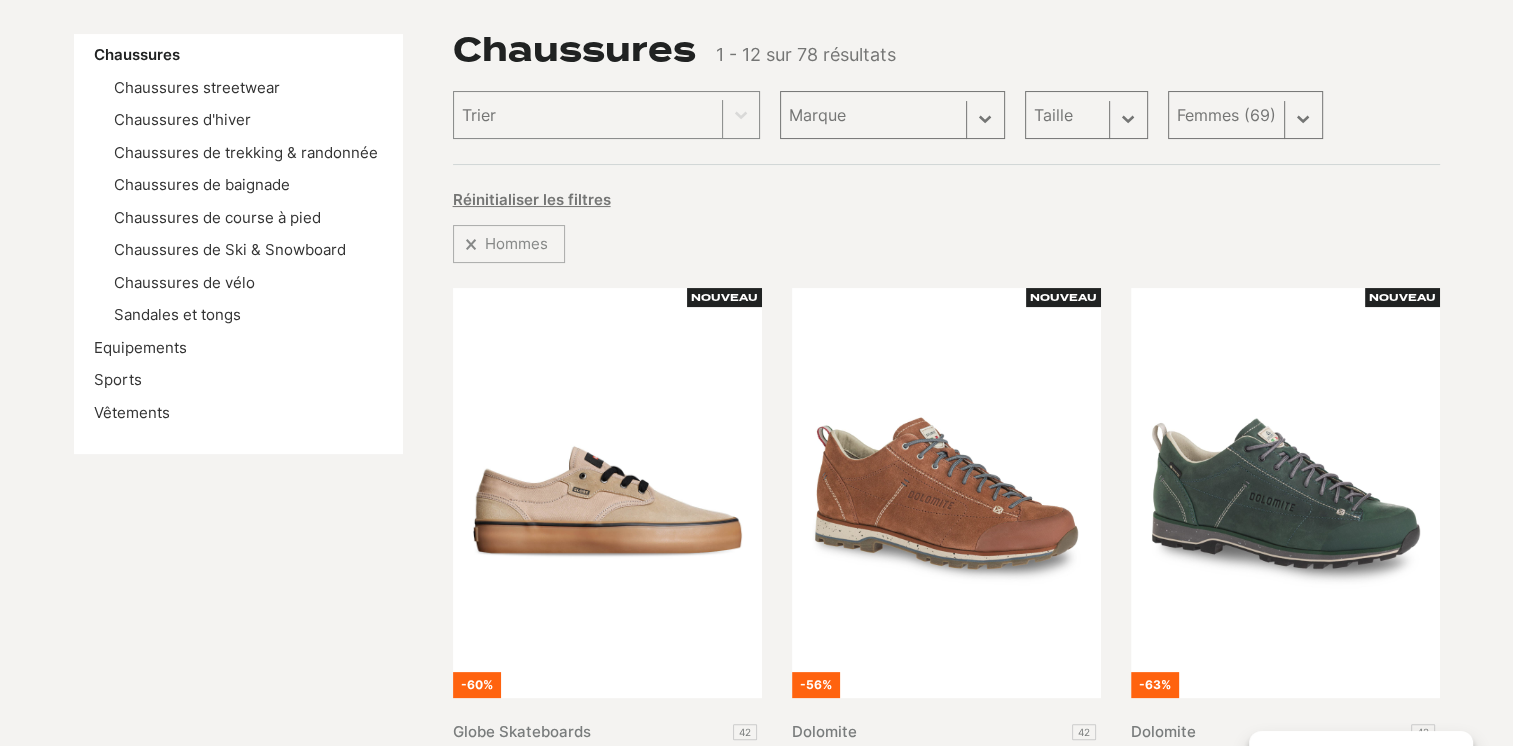 select on "femmes" 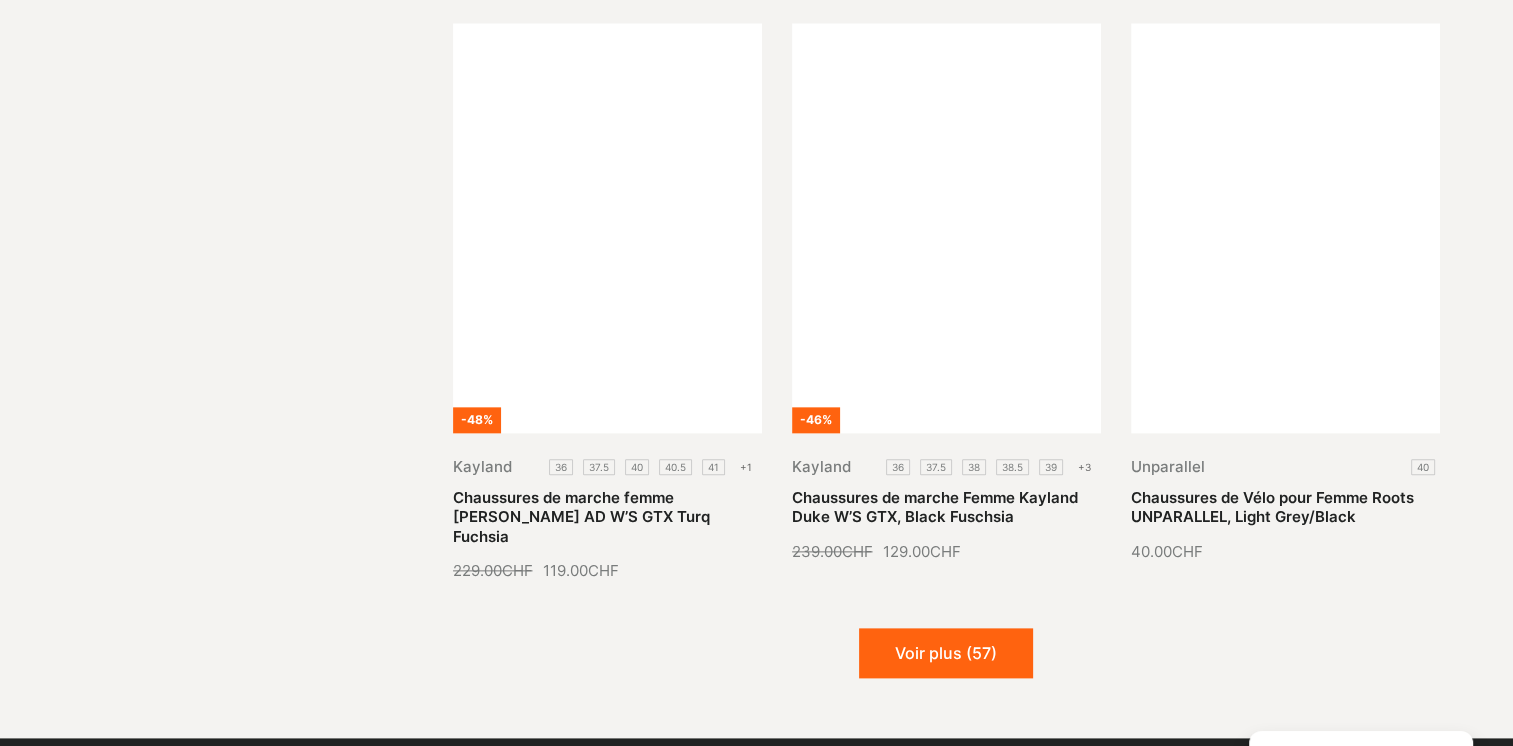 scroll, scrollTop: 2400, scrollLeft: 0, axis: vertical 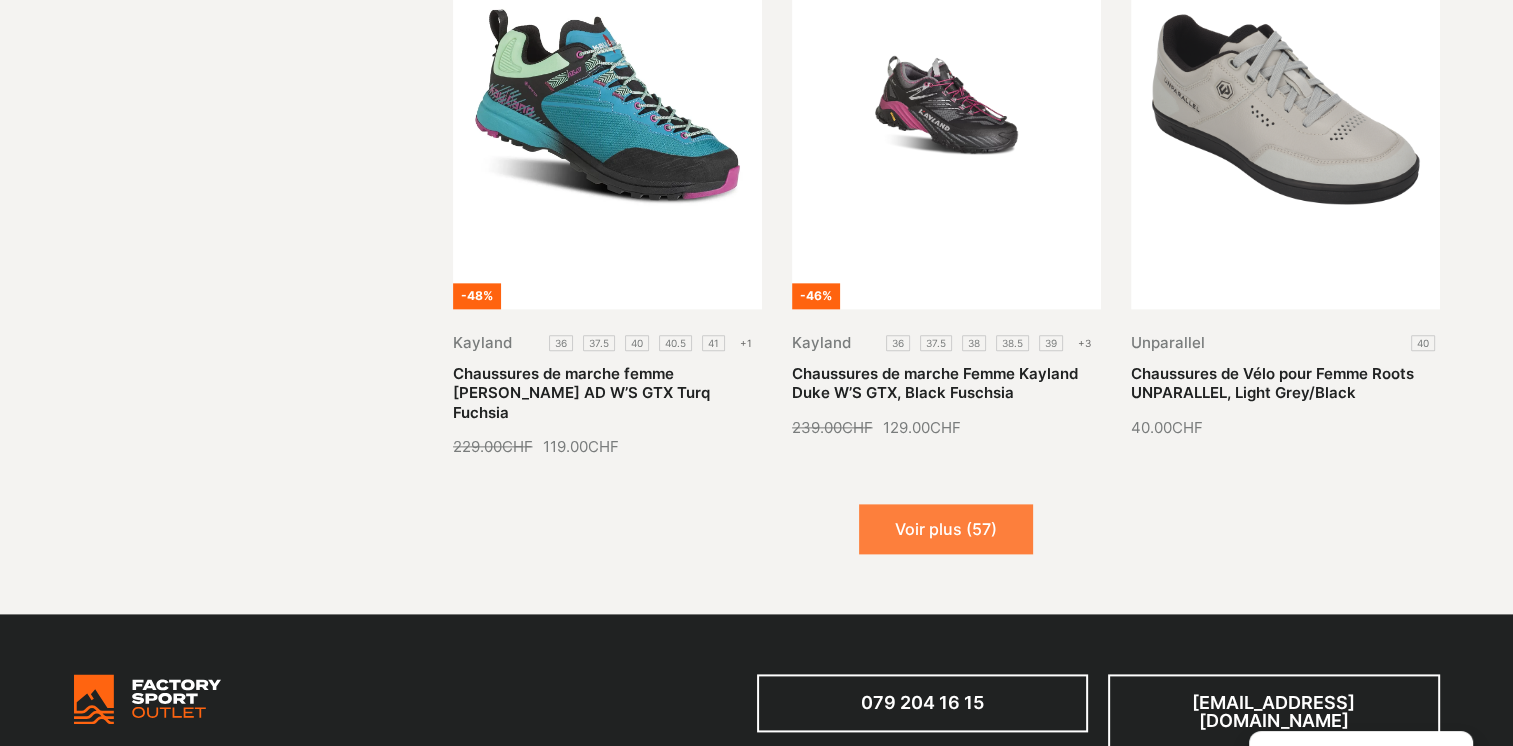 click on "Voir plus (57)" at bounding box center [946, 529] 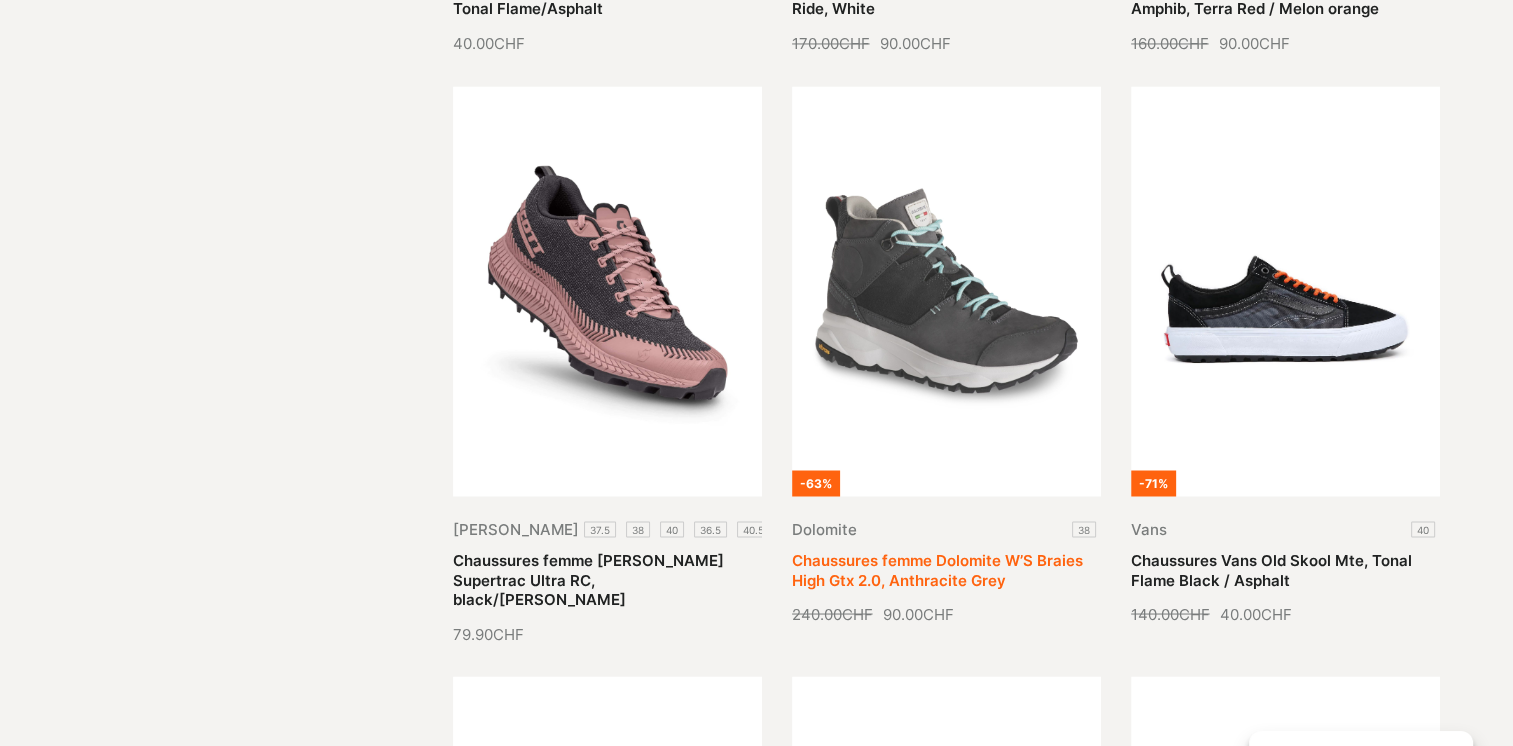 scroll, scrollTop: 3400, scrollLeft: 0, axis: vertical 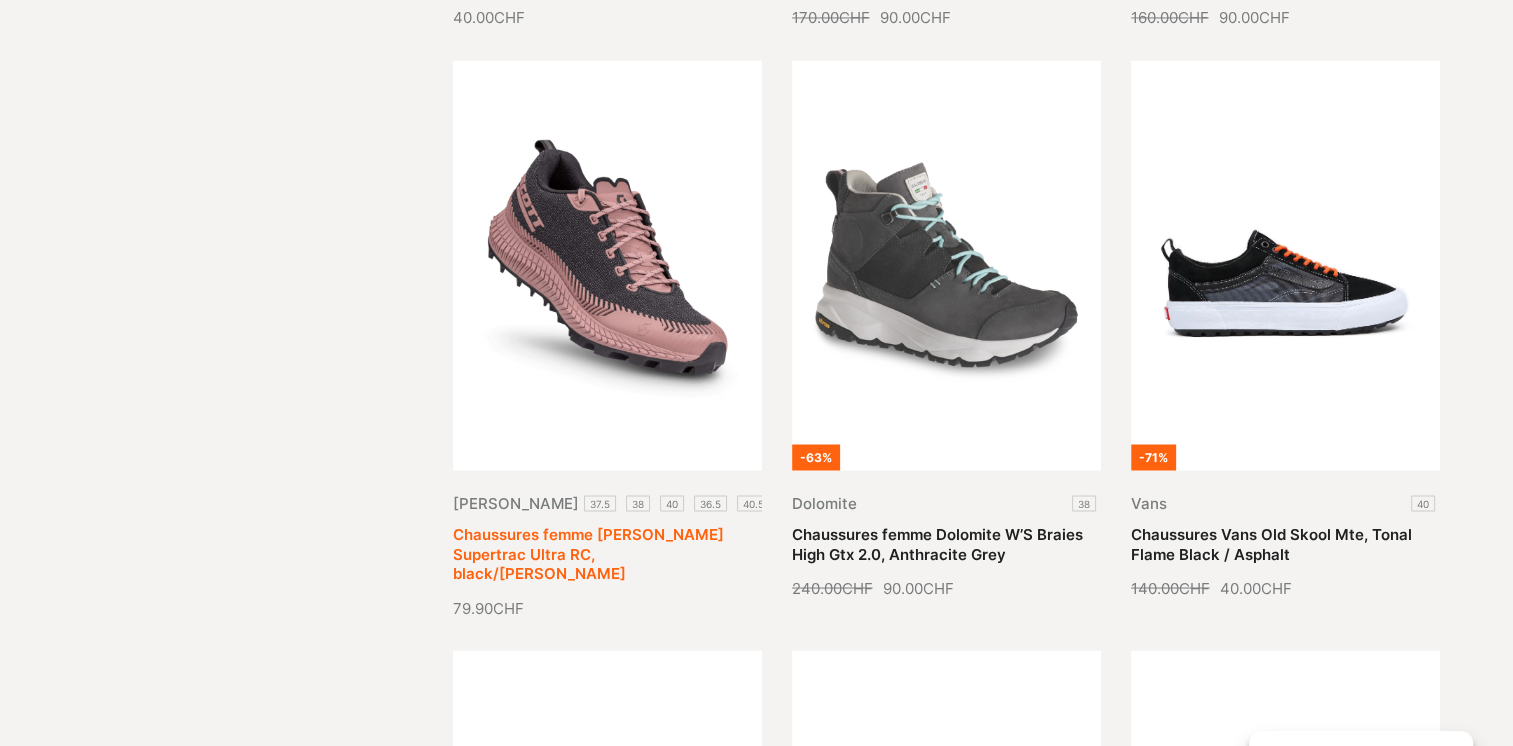 click on "Chaussures femme [PERSON_NAME] Supertrac Ultra RC, black/[PERSON_NAME]" at bounding box center (588, 553) 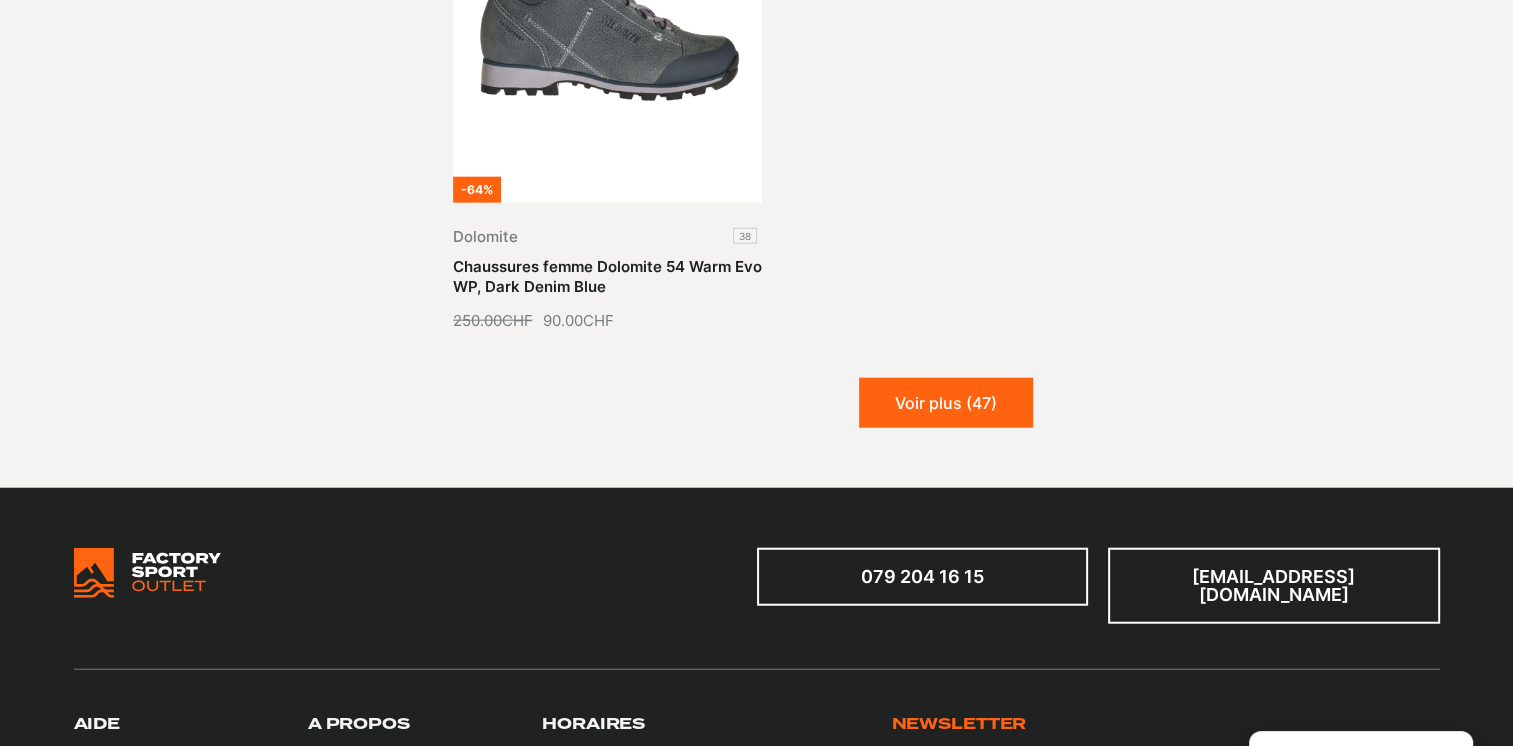 scroll, scrollTop: 4900, scrollLeft: 0, axis: vertical 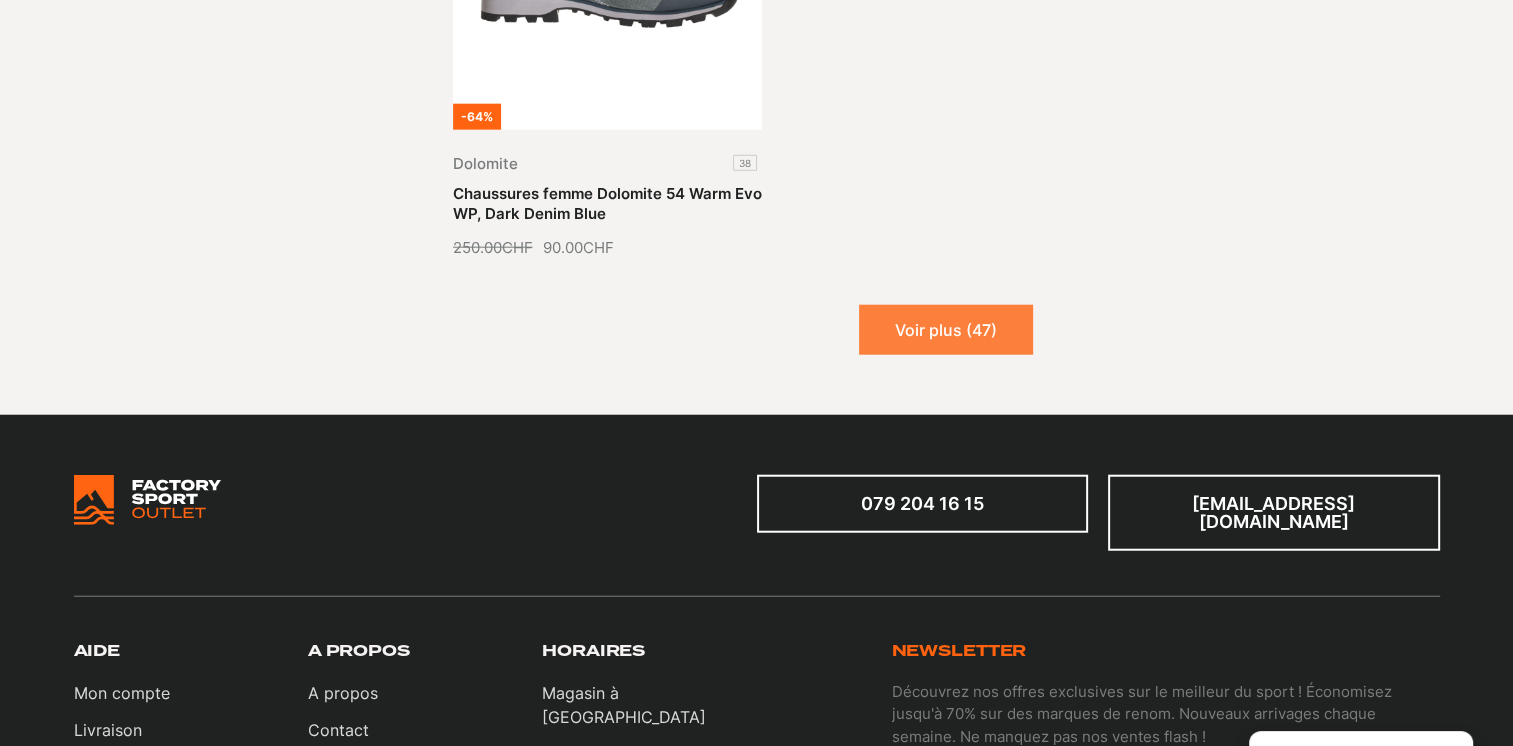 click on "Voir plus (47)" at bounding box center [946, 330] 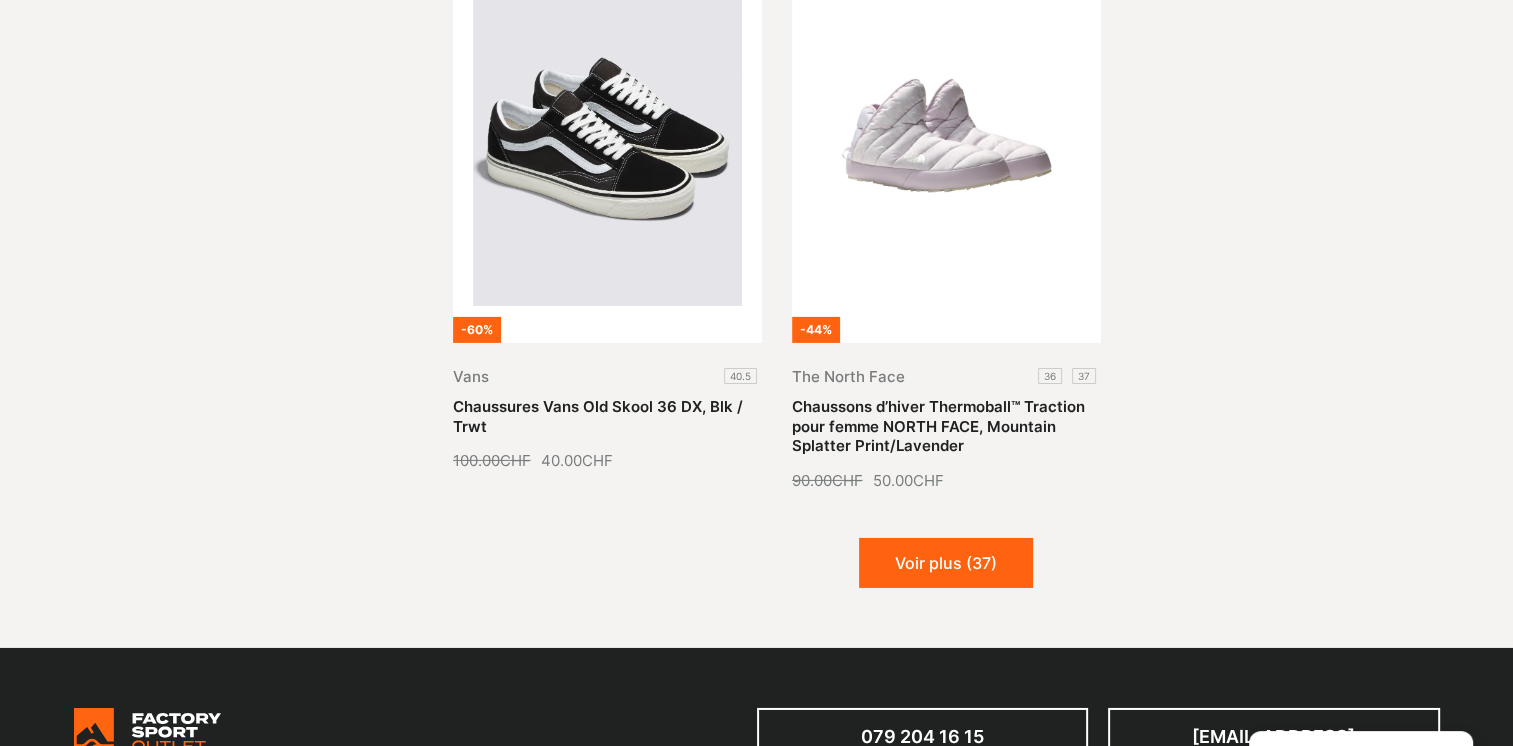 scroll, scrollTop: 6400, scrollLeft: 0, axis: vertical 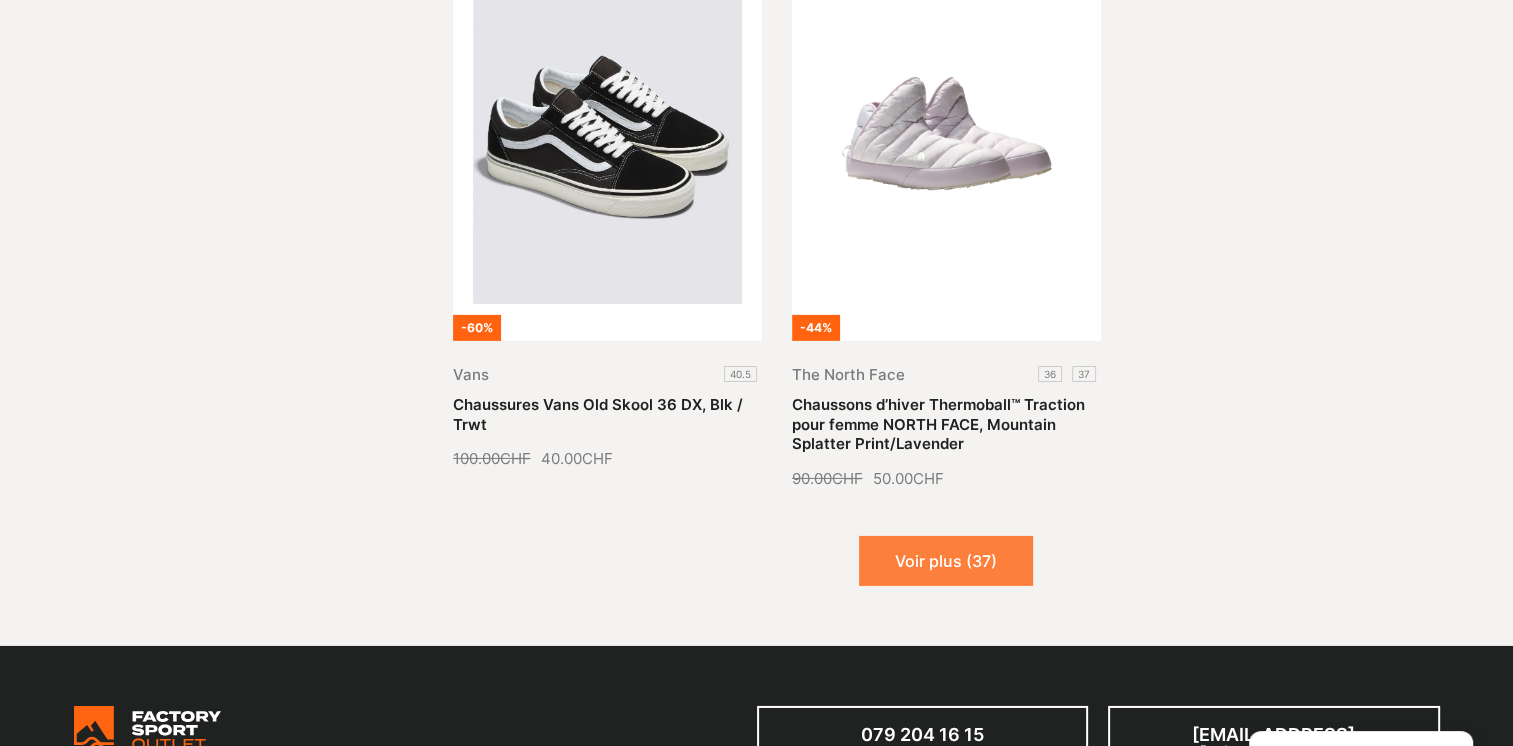 click on "Voir plus (37)" at bounding box center (946, 561) 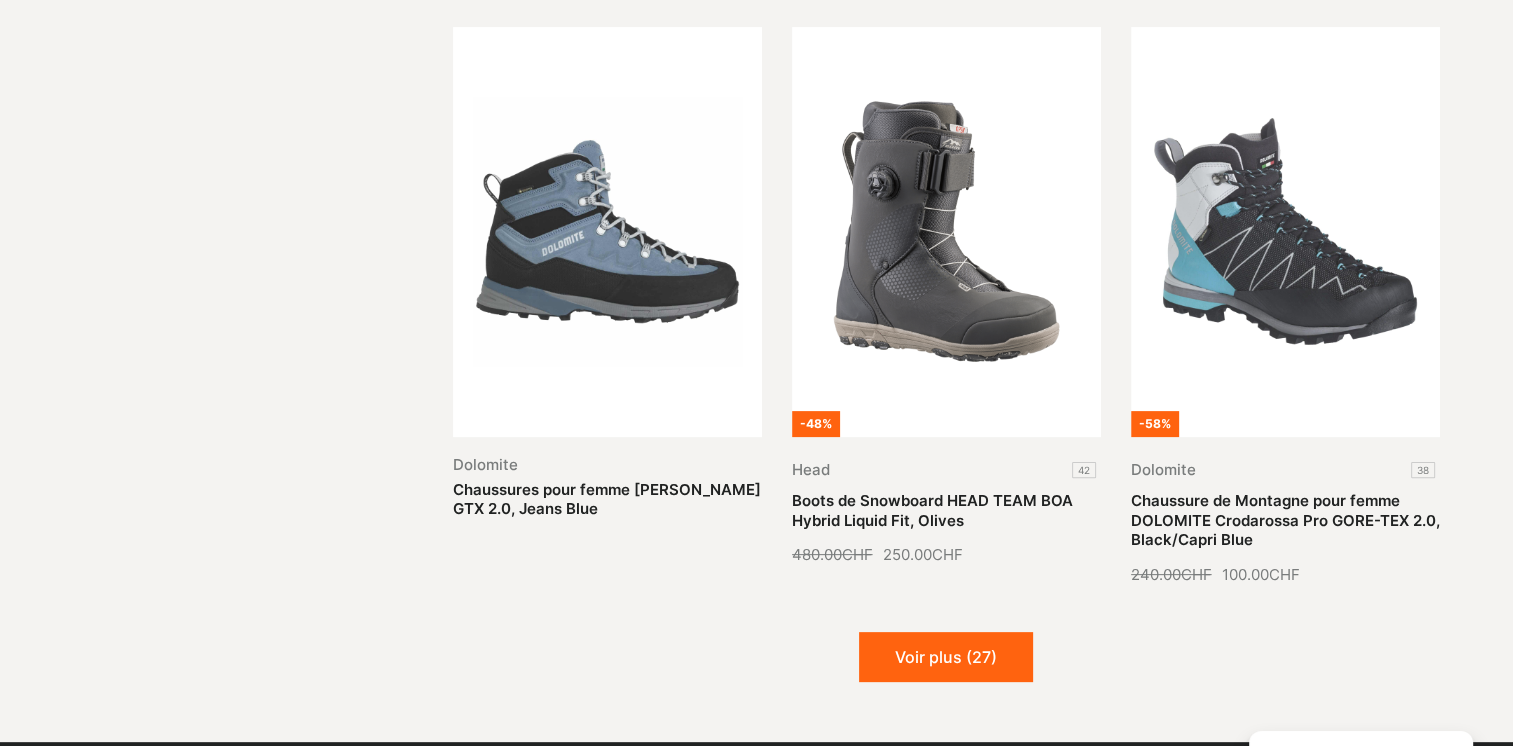 scroll, scrollTop: 8100, scrollLeft: 0, axis: vertical 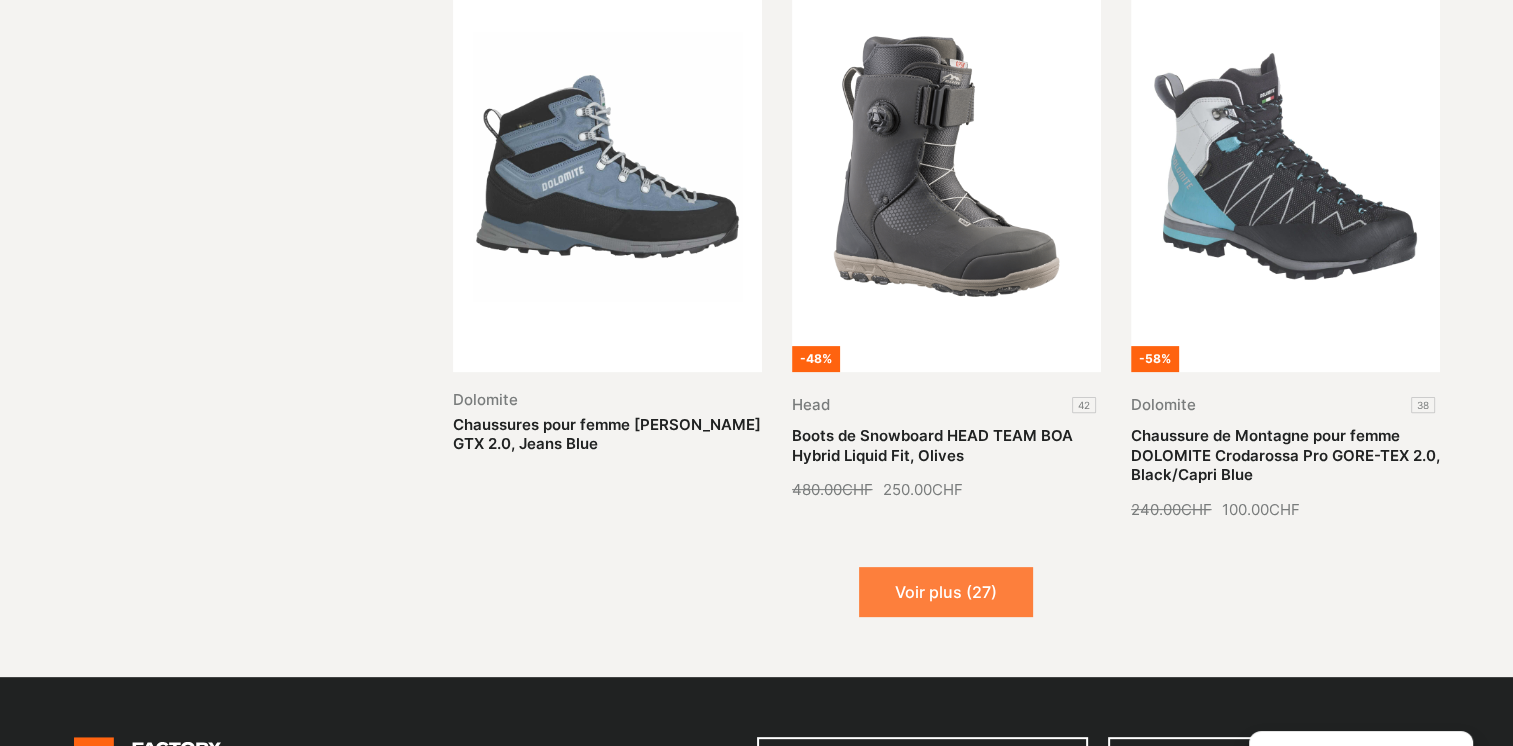 click on "Voir plus (27)" at bounding box center [946, 592] 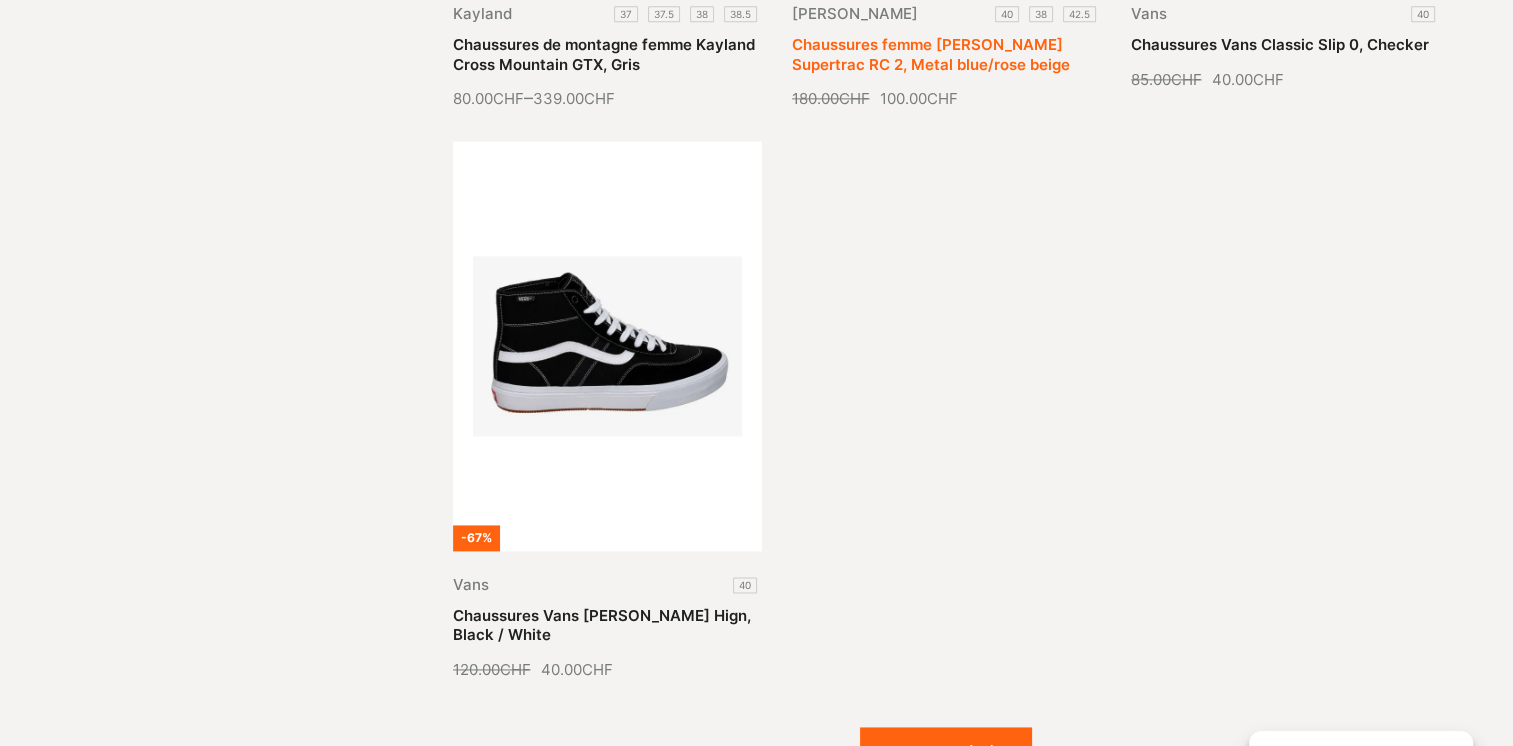 scroll, scrollTop: 10300, scrollLeft: 0, axis: vertical 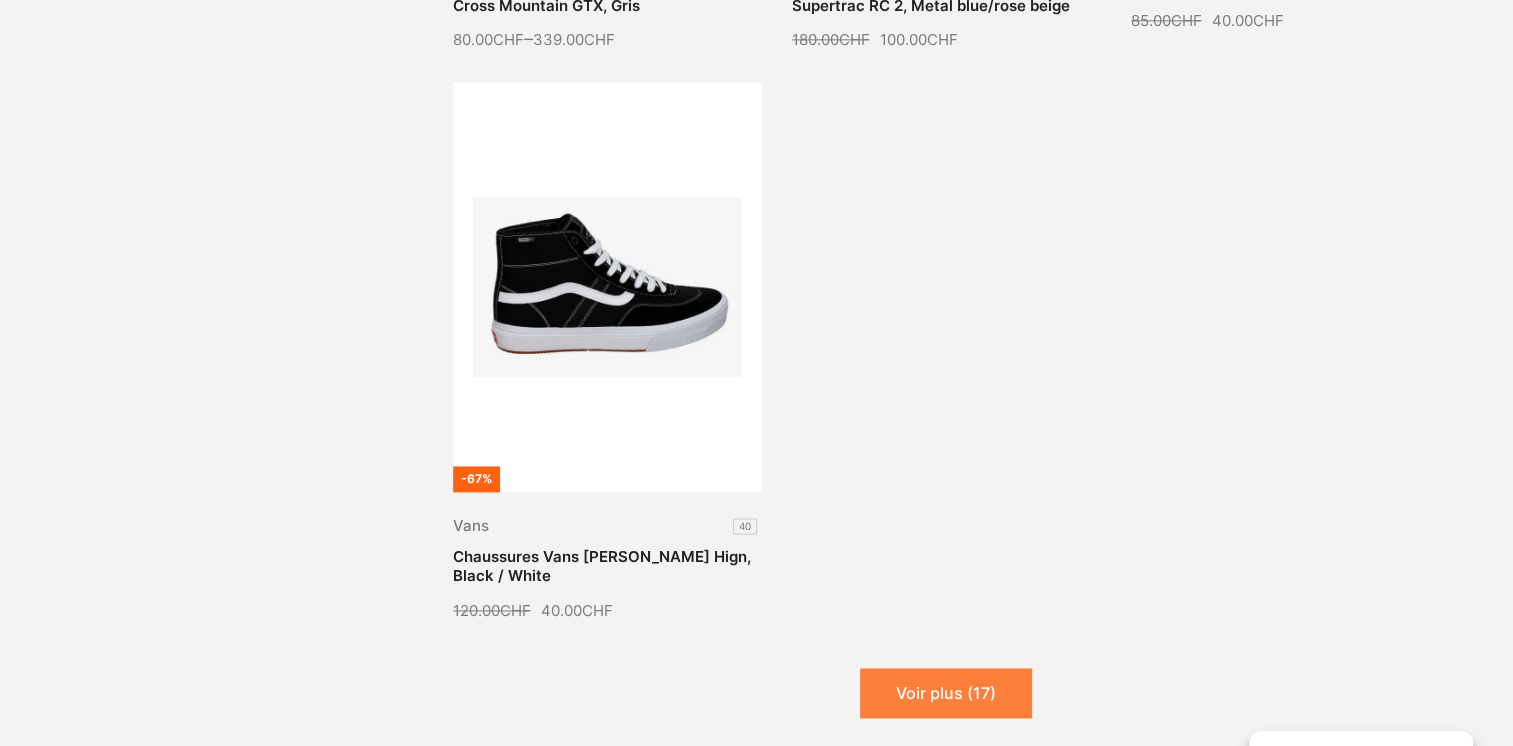 click on "Voir plus (17)" at bounding box center [946, 693] 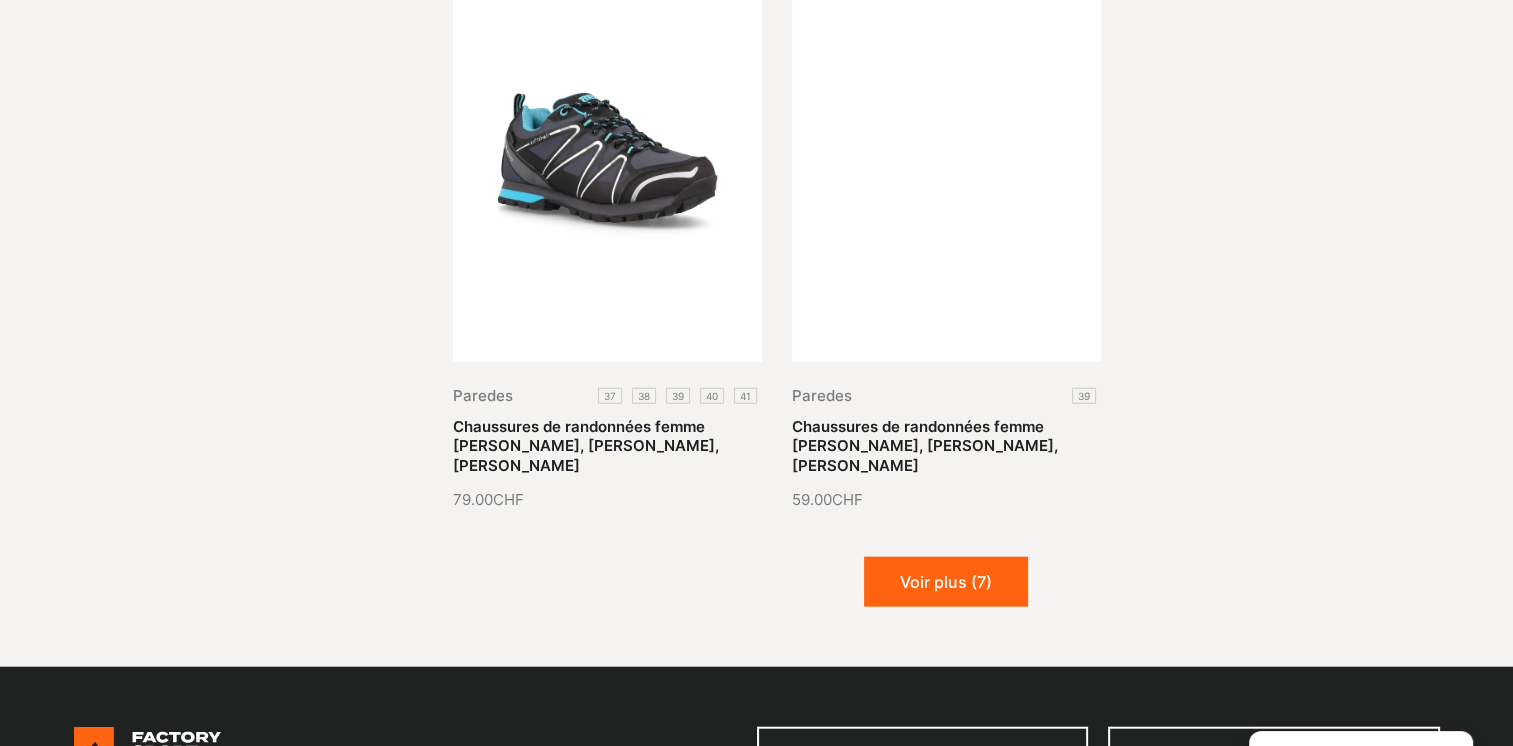 scroll, scrollTop: 12200, scrollLeft: 0, axis: vertical 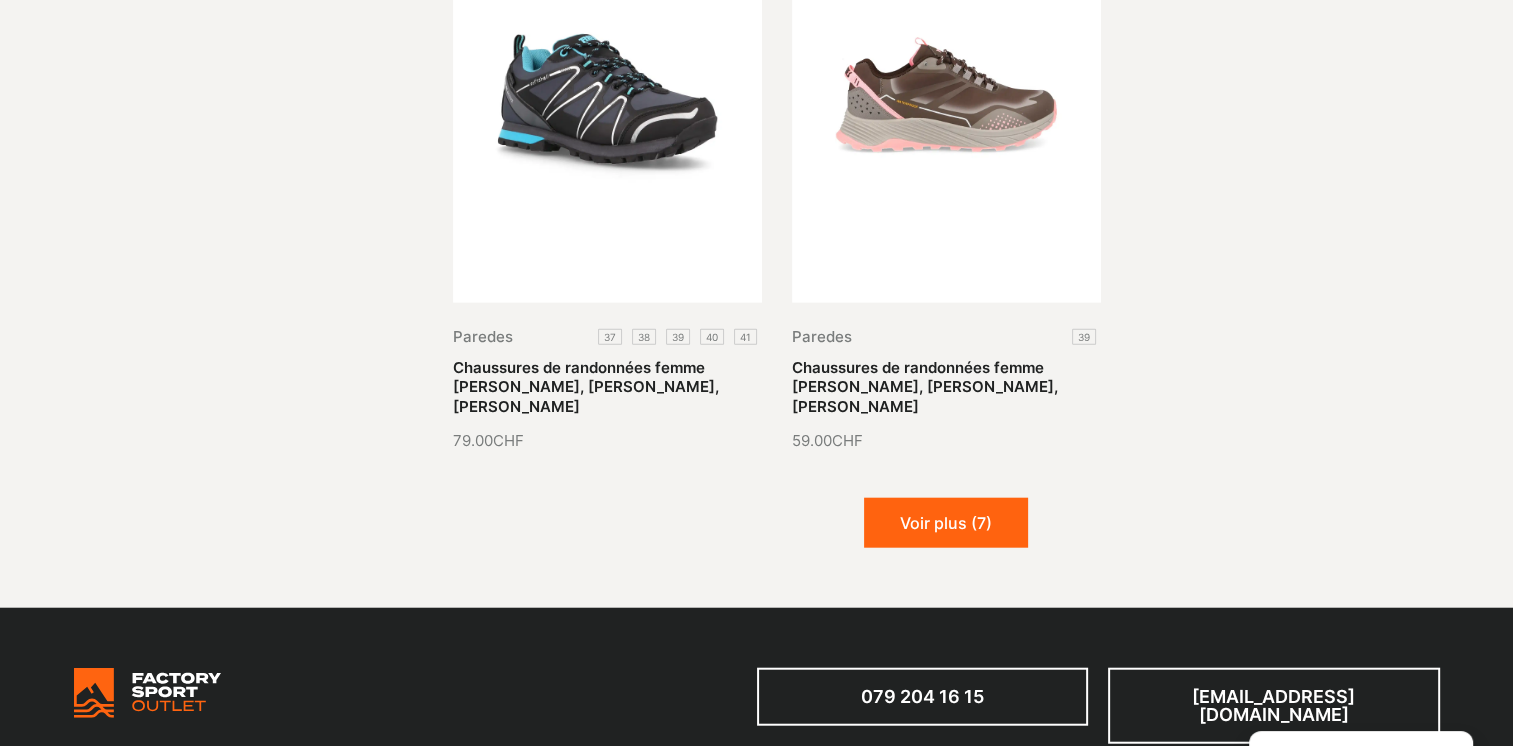 click on "Chaussures Chaussures Chaussures streetwear Chaussures d'hiver Chaussures de trekking & randonnée Chaussures de baignade Chaussures de course à pied Chaussures de Ski & Snowboard Chaussures de vélo Sandales et tongs Equipements Sports Vêtements Chaussures 53 - 62 sur 69 résultats Chaussures streetwear Chaussures d'hiver Chaussures de trekking & randonnée Chaussures de montagne Chaussures de baignade Chaussures de course à pied Chaussures de course à pied pour route Chaussures de course à pied pour trail Chaussures de Ski & Snowboard Chaussures de ski de randonnée
Trier
Trier le contenu Trier Plus récents Plus anciens Prix croissants Prix décroissants Trier le contenu
Marque
Sélectionnez le contenu Marque Scott (15) Vans (14) Kayland (16) Dolomite (8) Paredes (4) Globe Skateboards (0) Head (3) Craft (1) DakarShoes (0) Dynafit (2)
Taille
Sélectionnez le contenu Taille 40.5 (2) 43 (2) 45 (0) 36 (3) 42 (1) 45.5 (1) 46 (1) 47 (0) 38 (4)" at bounding box center (756, -5692) 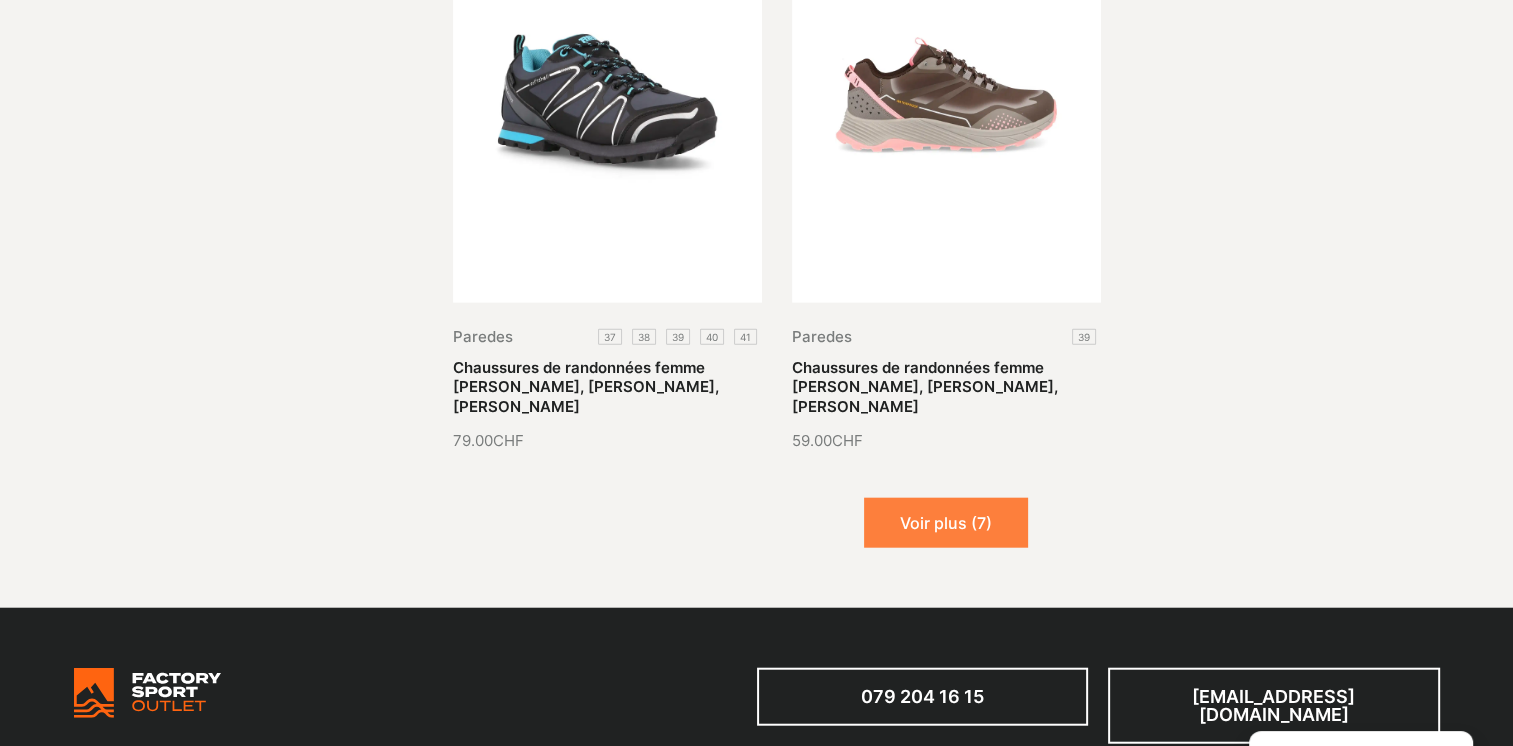 click on "Voir plus (7)" at bounding box center [946, 523] 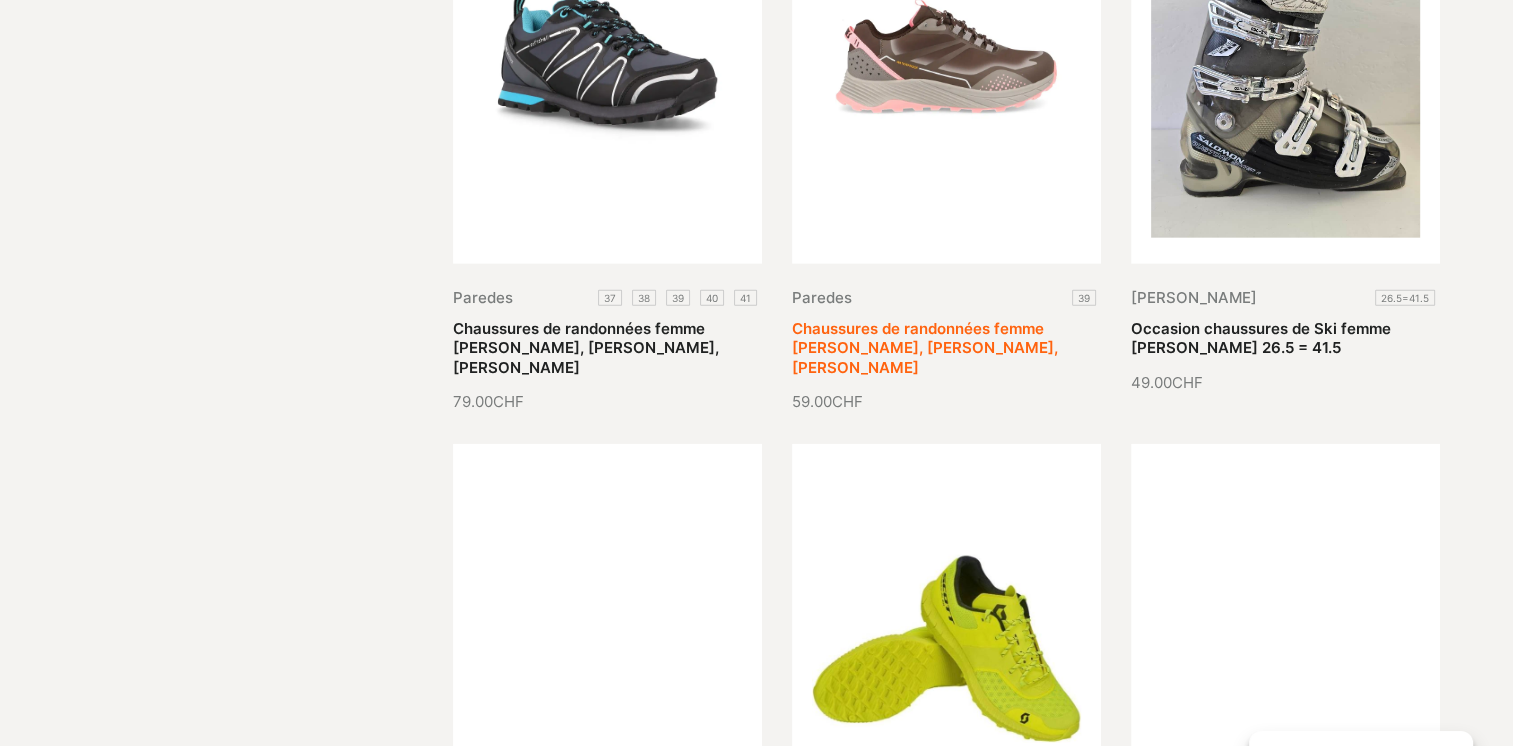 scroll, scrollTop: 12062, scrollLeft: 0, axis: vertical 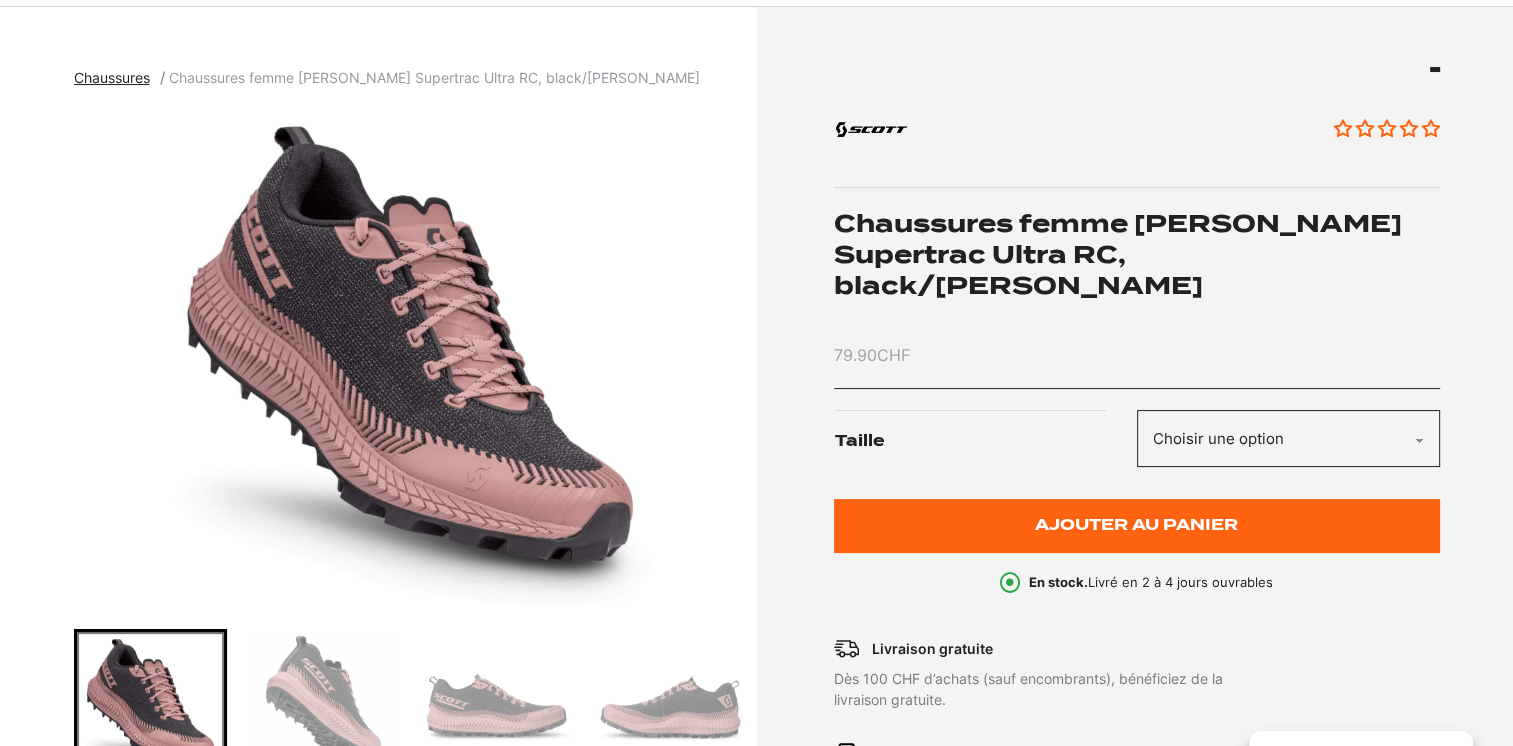 click at bounding box center (323, 705) 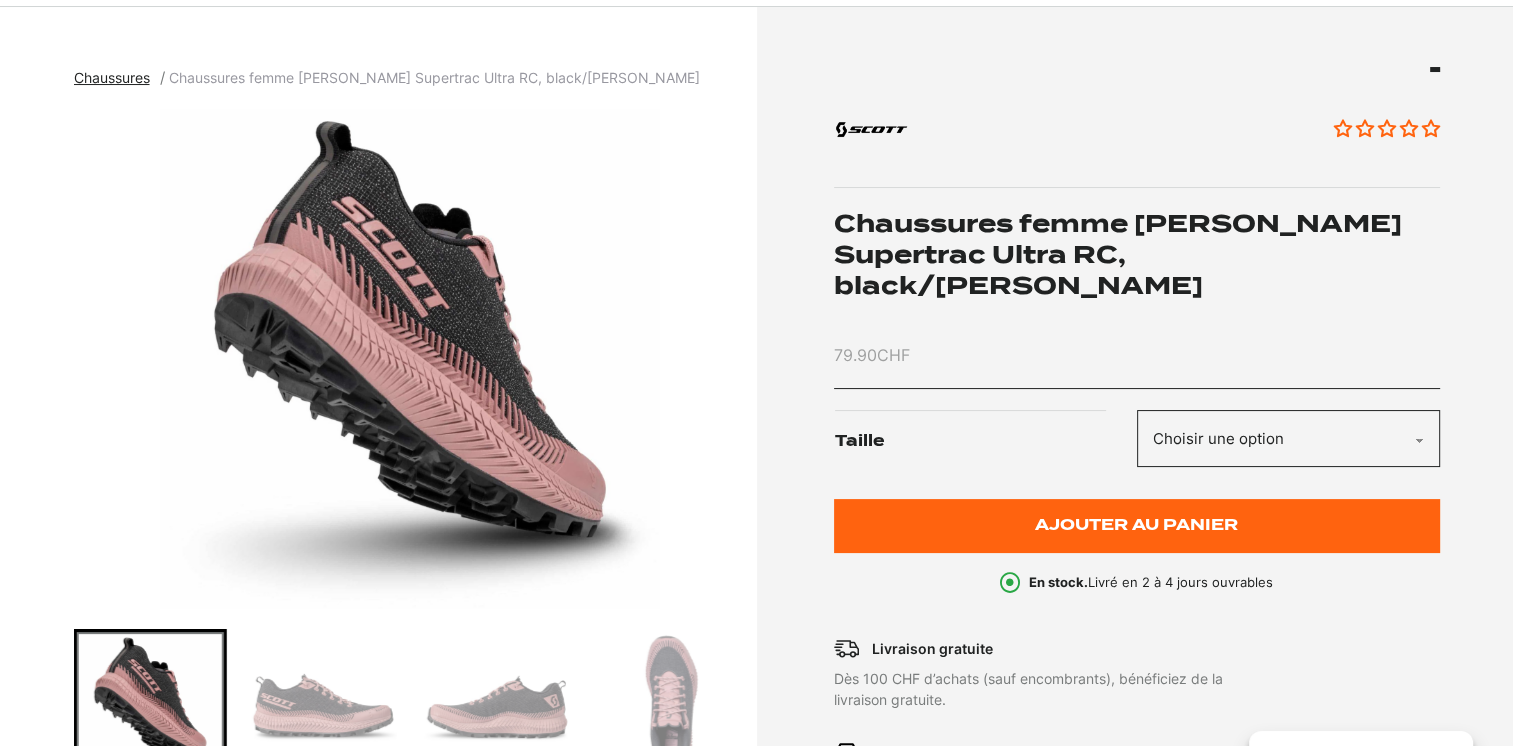click at bounding box center (323, 705) 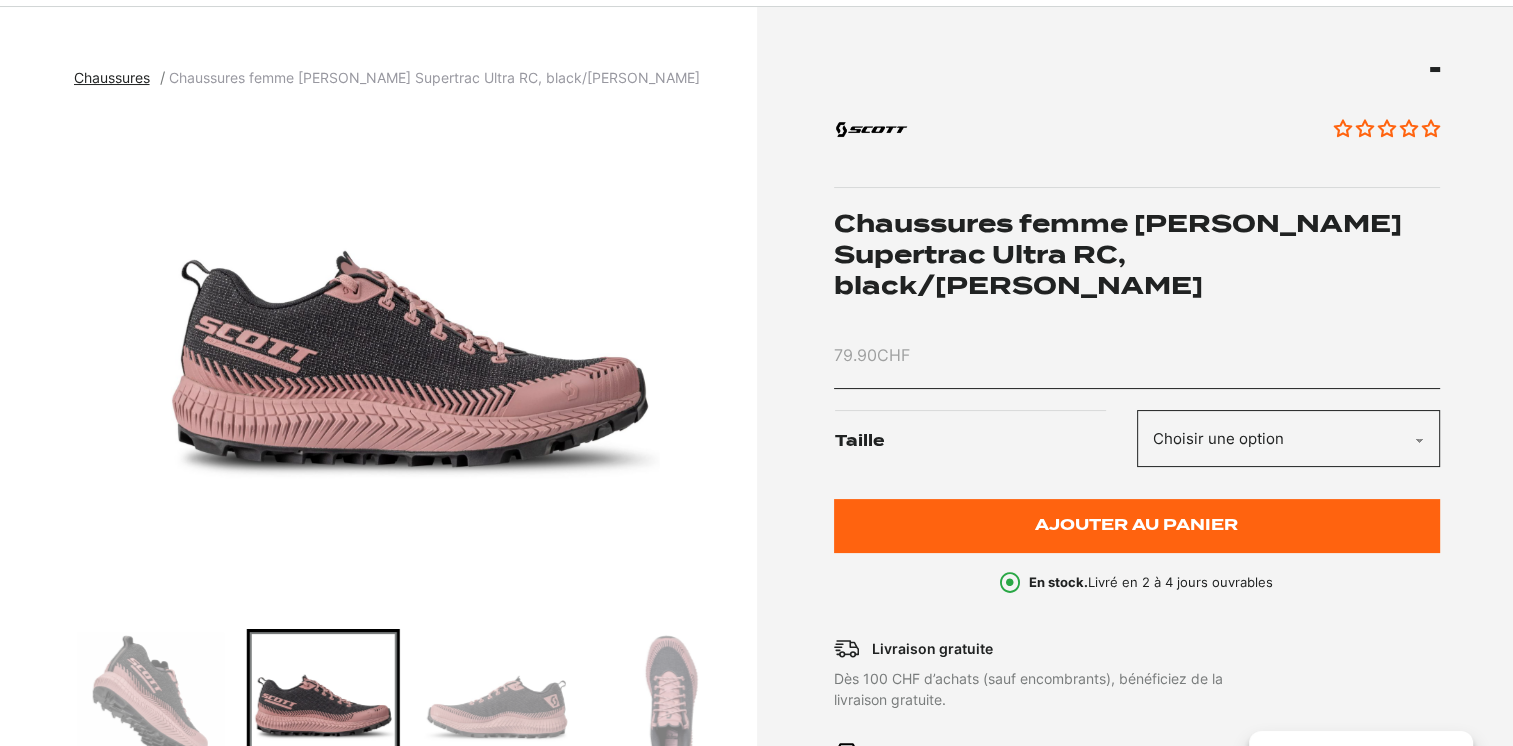 click at bounding box center [496, 705] 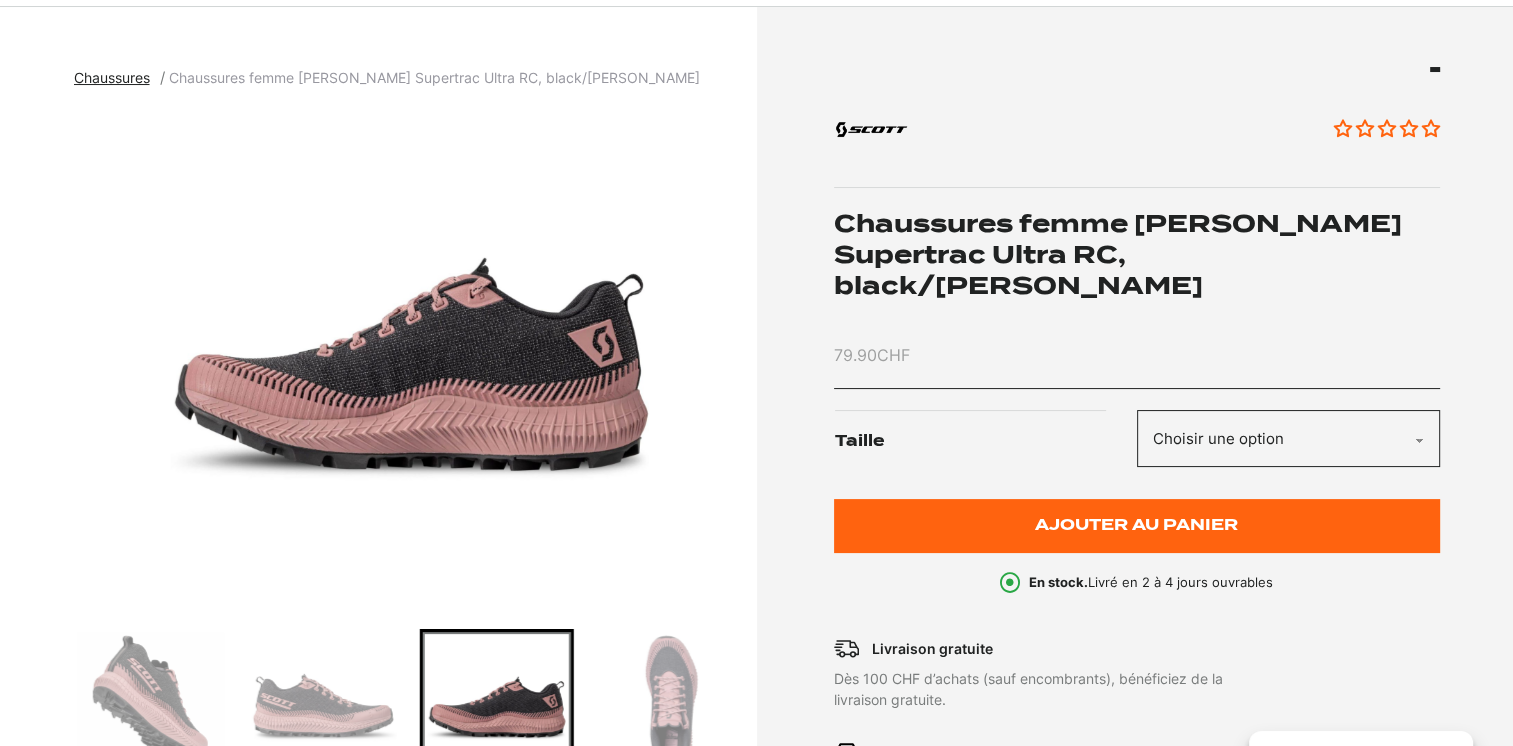 click on "Chaussures Chaussures femme [PERSON_NAME] Supertrac Ultra RC, black/[PERSON_NAME]
Aucun avis
Chaussures femme [PERSON_NAME] Supertrac Ultra RC, black/[PERSON_NAME] 79.90  CHF" at bounding box center (757, 566) 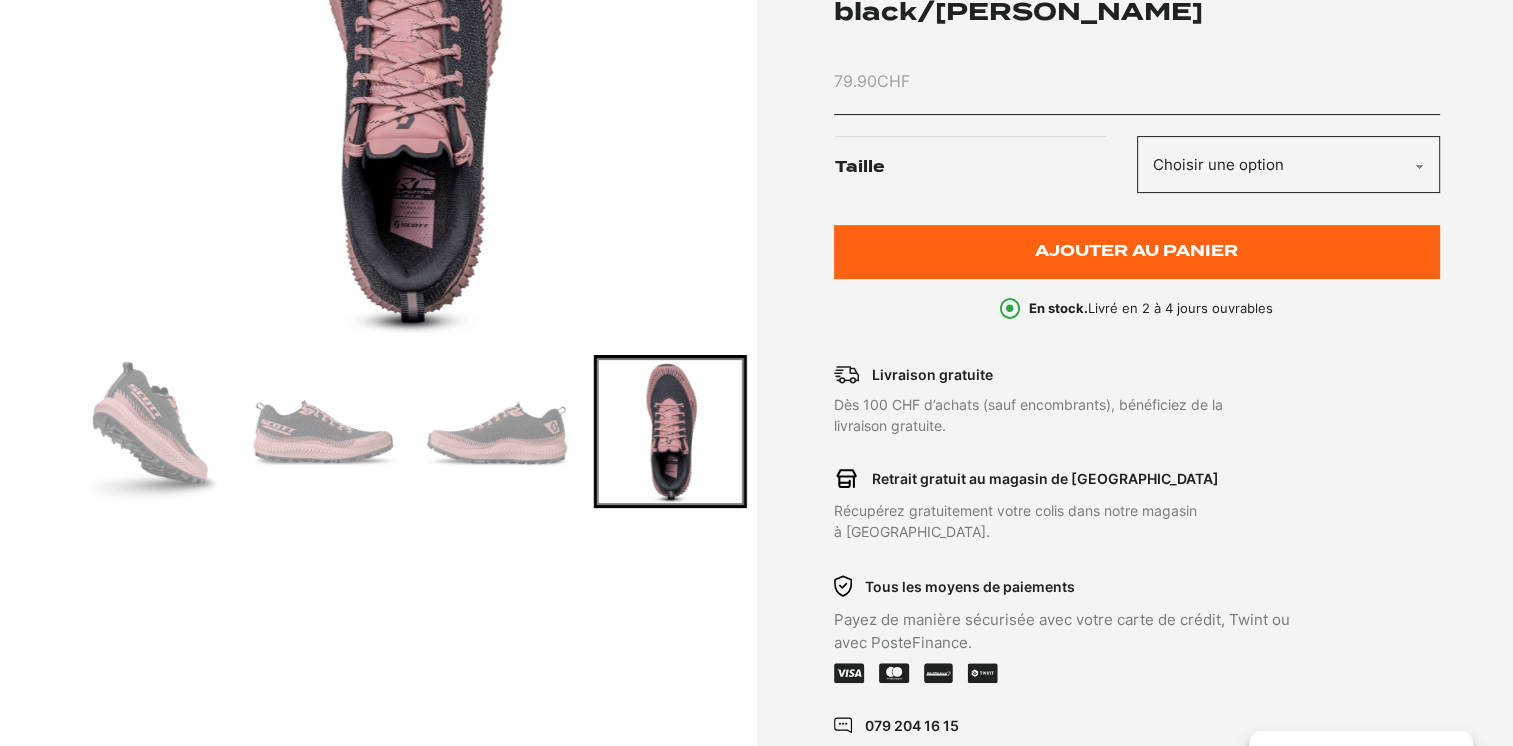 scroll, scrollTop: 300, scrollLeft: 0, axis: vertical 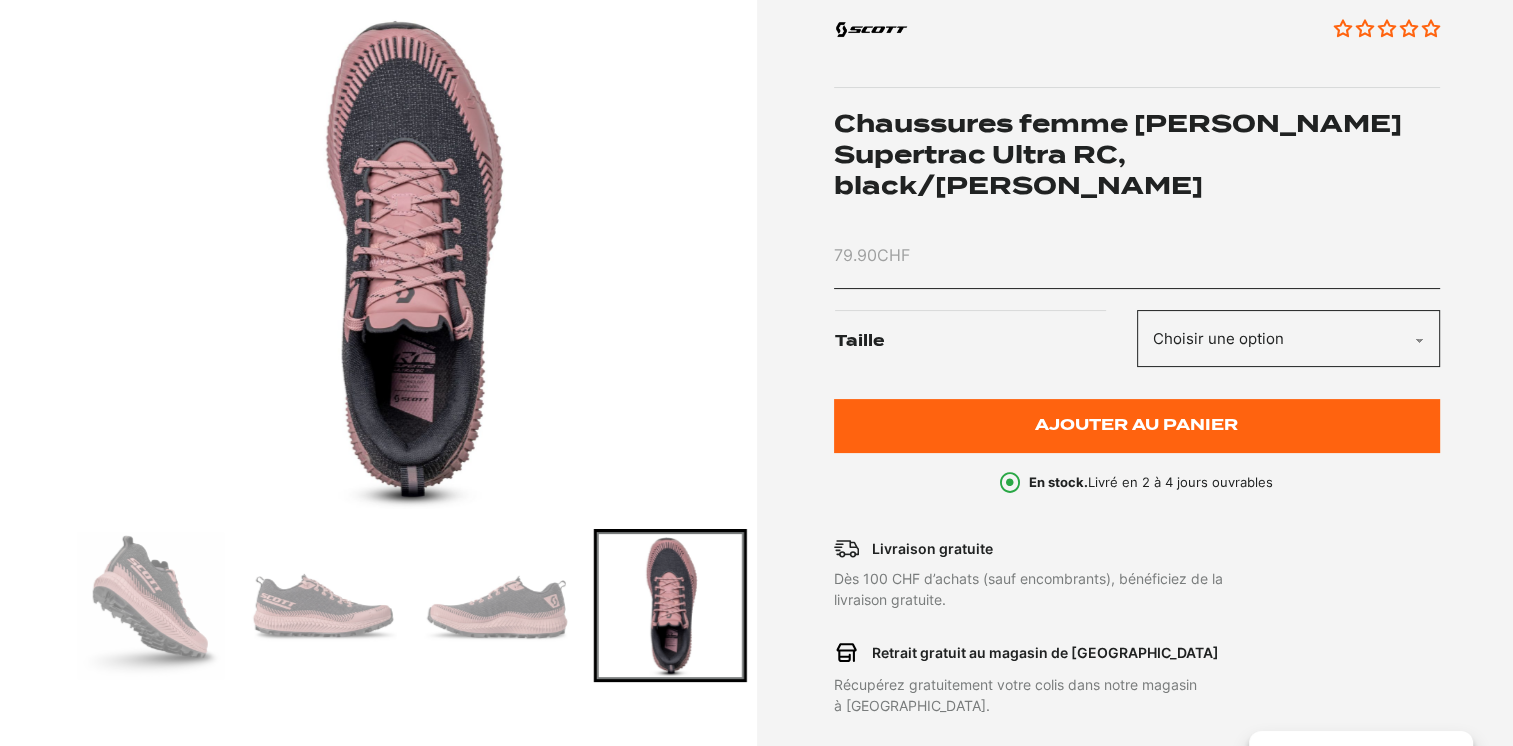 click on "Choisir une option 37.5 38 40 36.5 40.5 42 38.5" 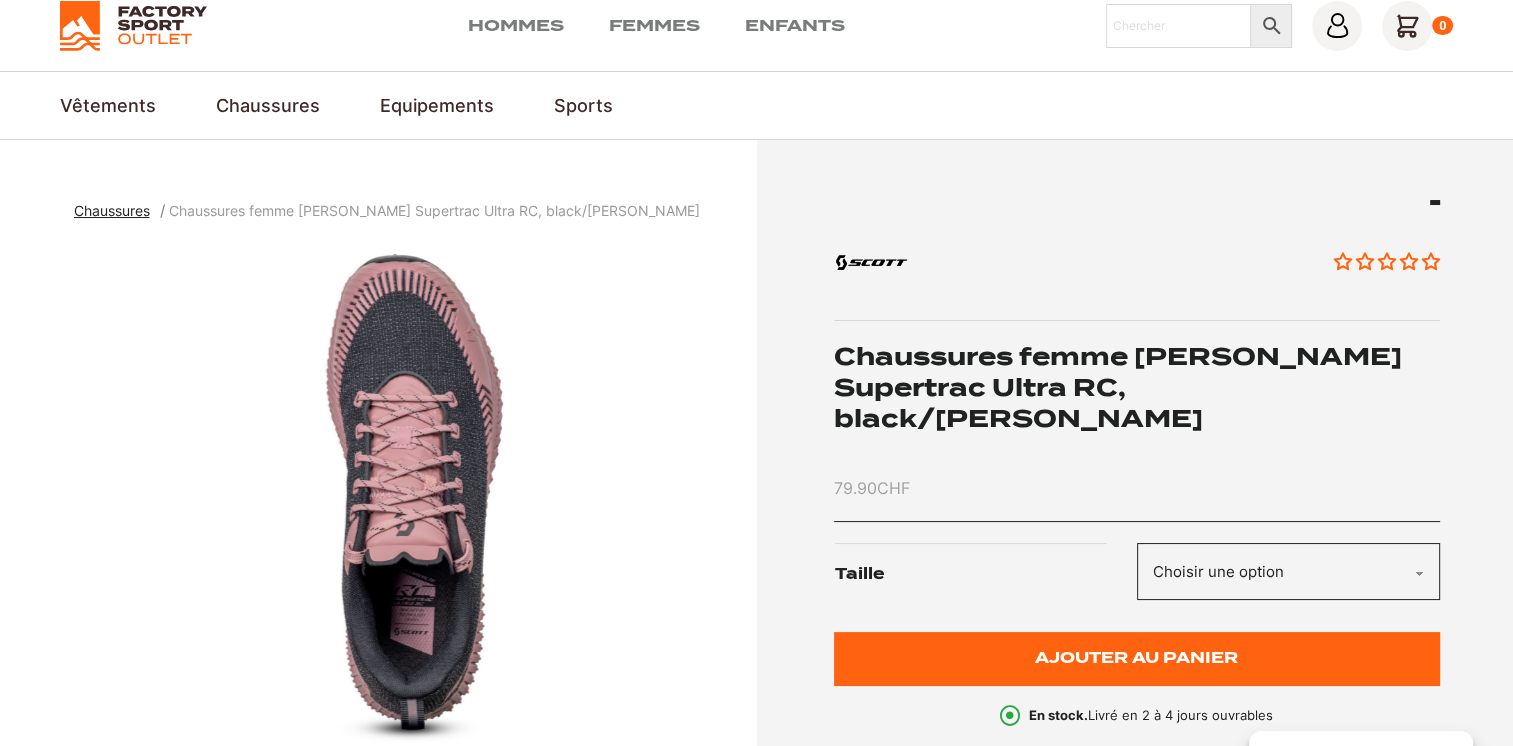 scroll, scrollTop: 0, scrollLeft: 0, axis: both 